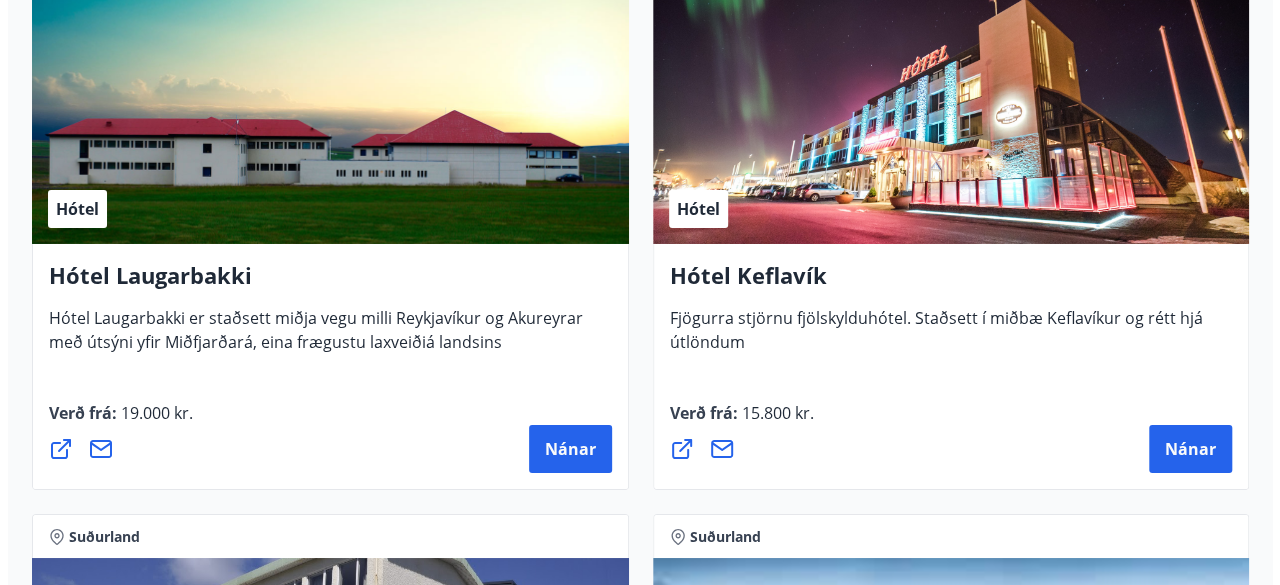 scroll, scrollTop: 7308, scrollLeft: 0, axis: vertical 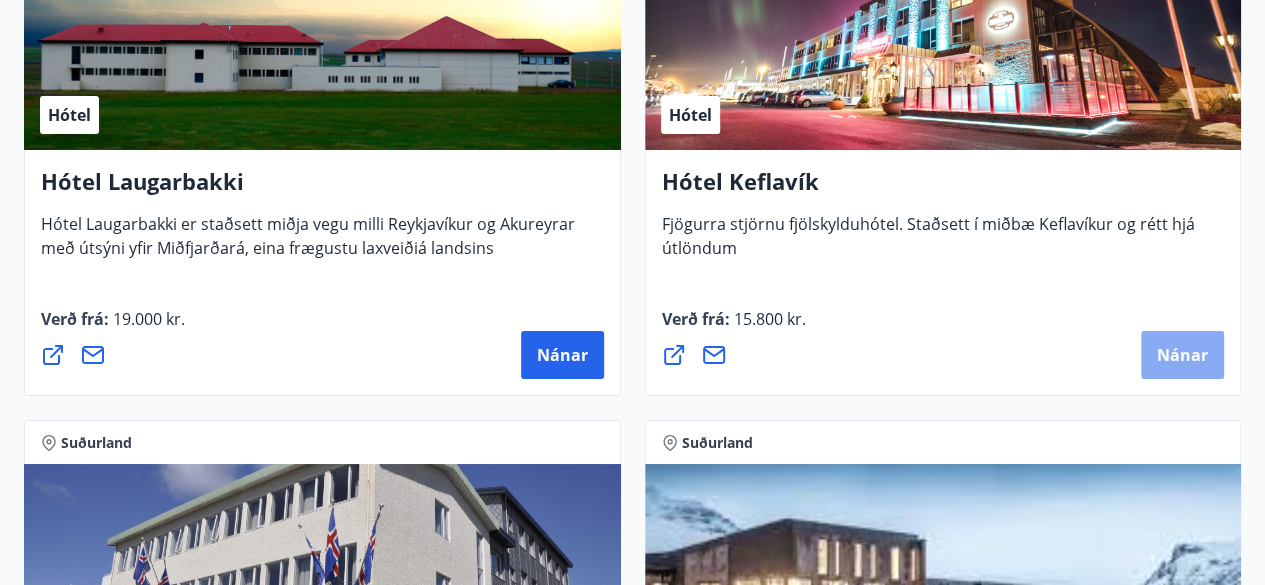 click on "Nánar" at bounding box center (1182, 355) 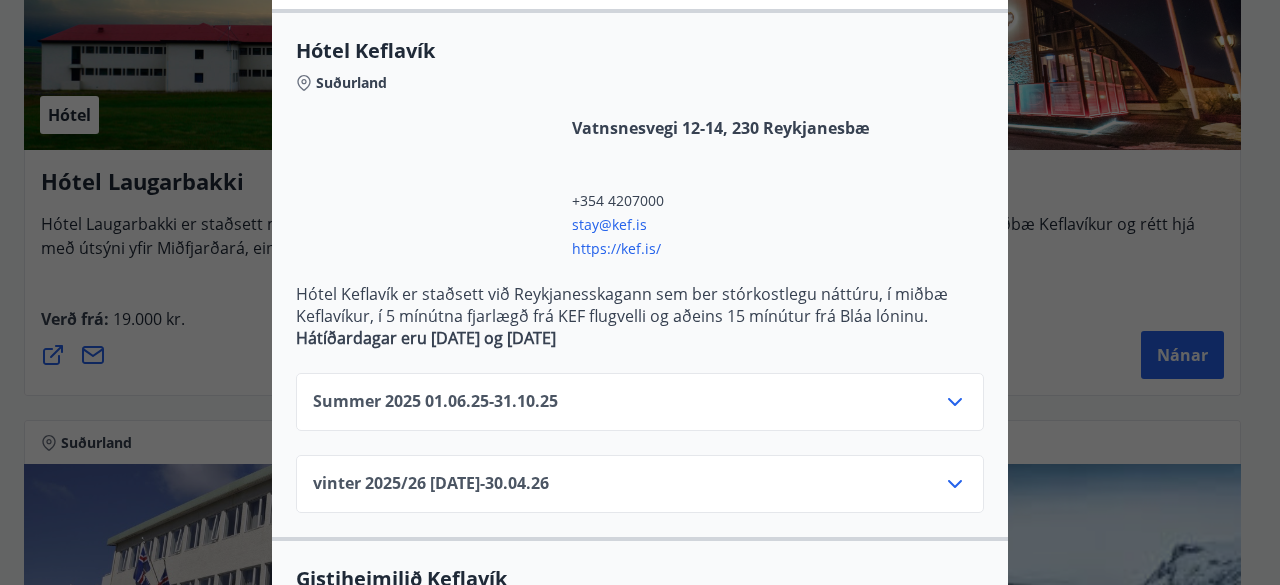 scroll, scrollTop: 500, scrollLeft: 0, axis: vertical 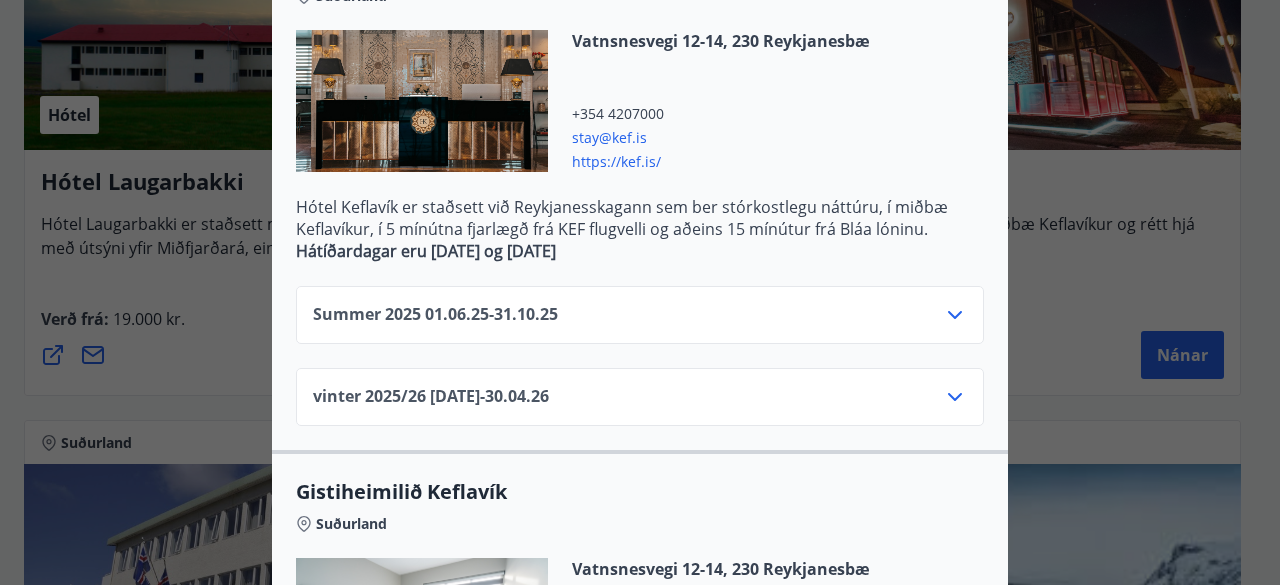 click 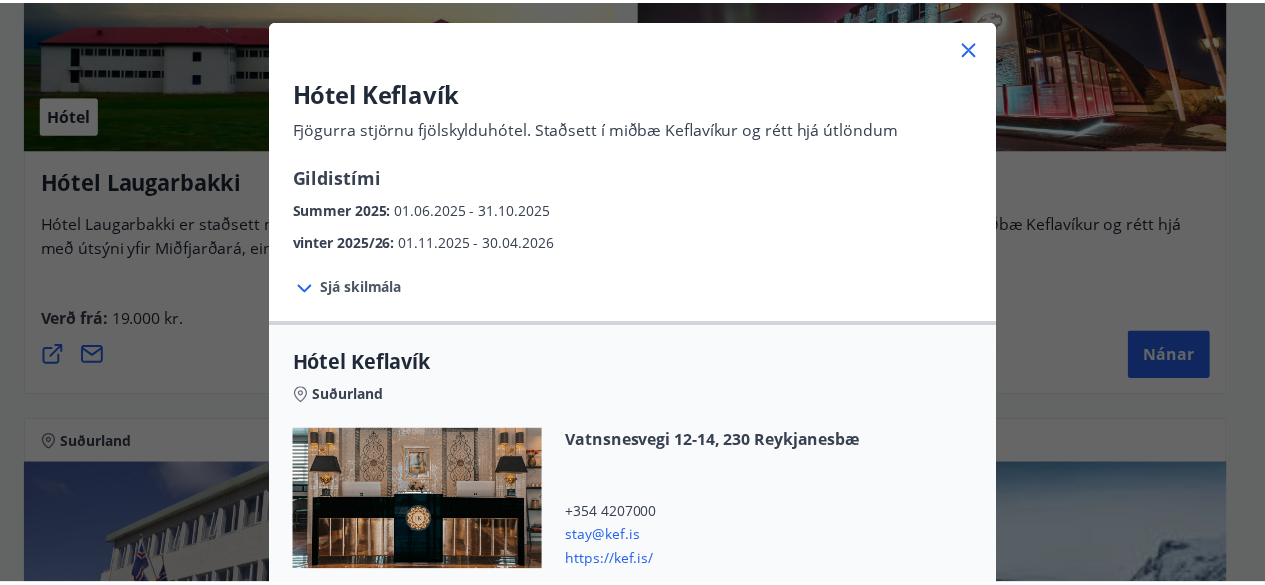 scroll, scrollTop: 0, scrollLeft: 0, axis: both 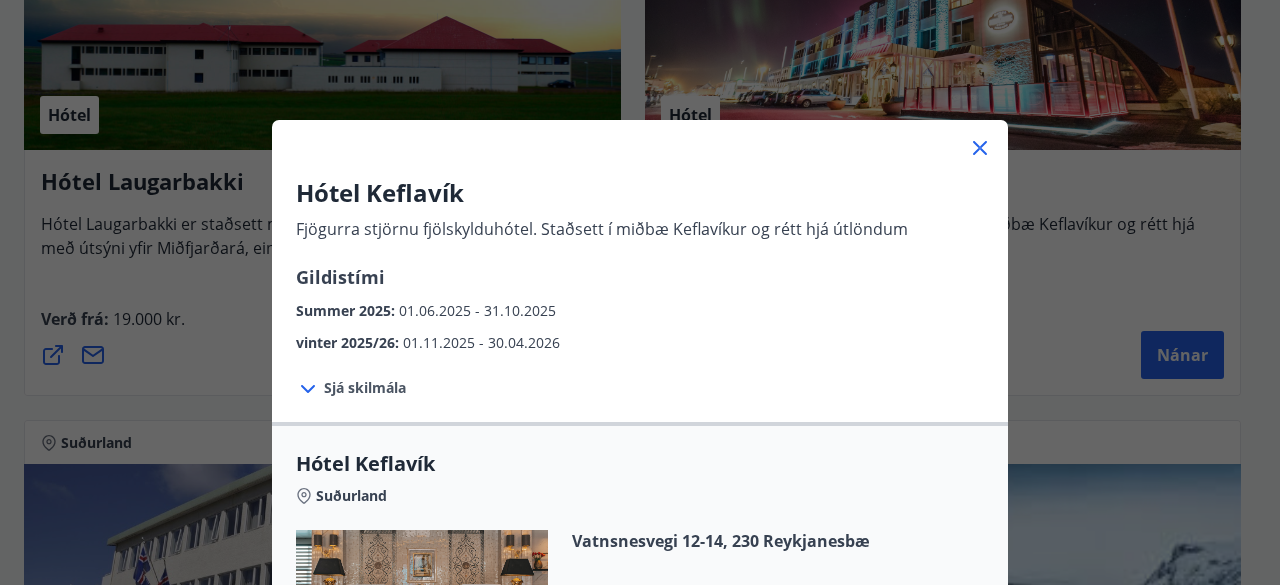click 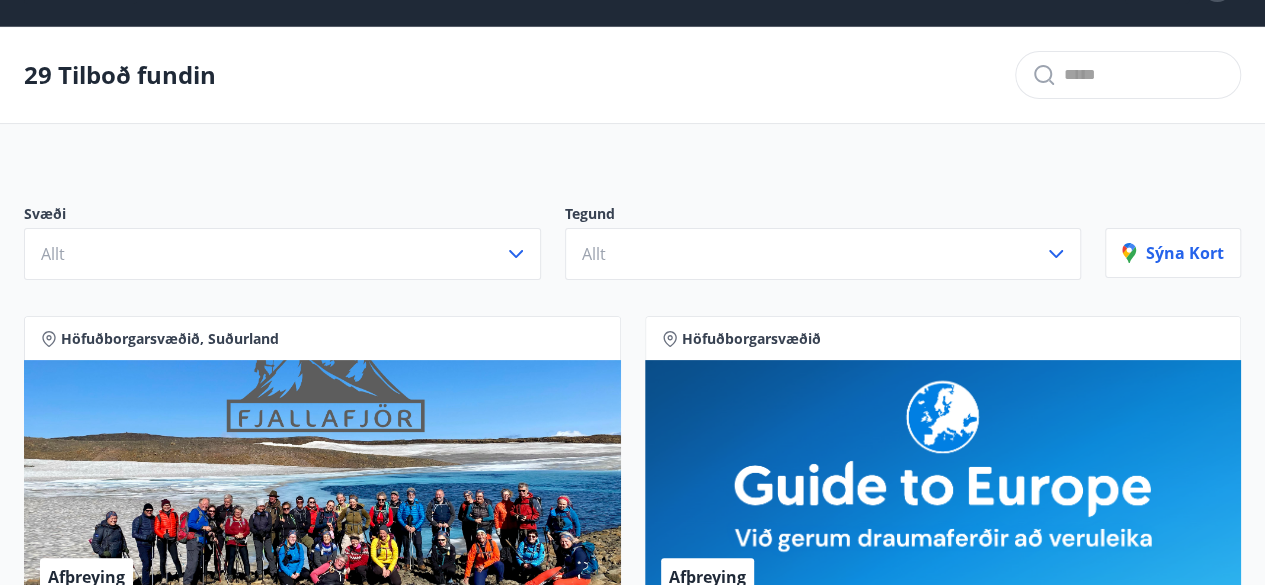 scroll, scrollTop: 0, scrollLeft: 0, axis: both 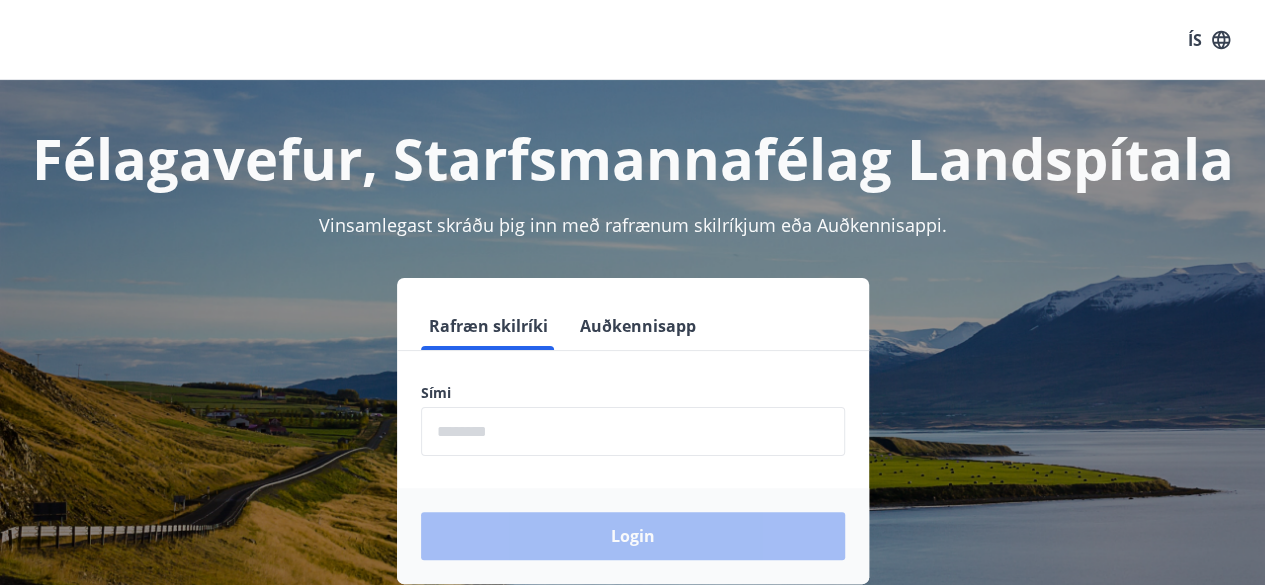 click at bounding box center (633, 431) 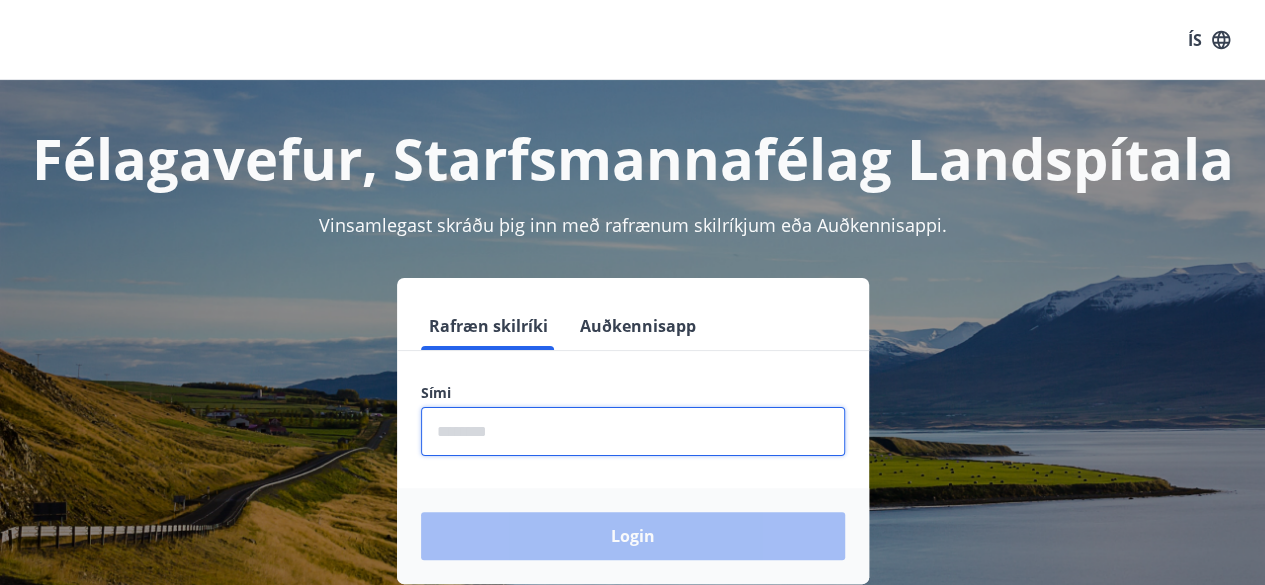 type on "********" 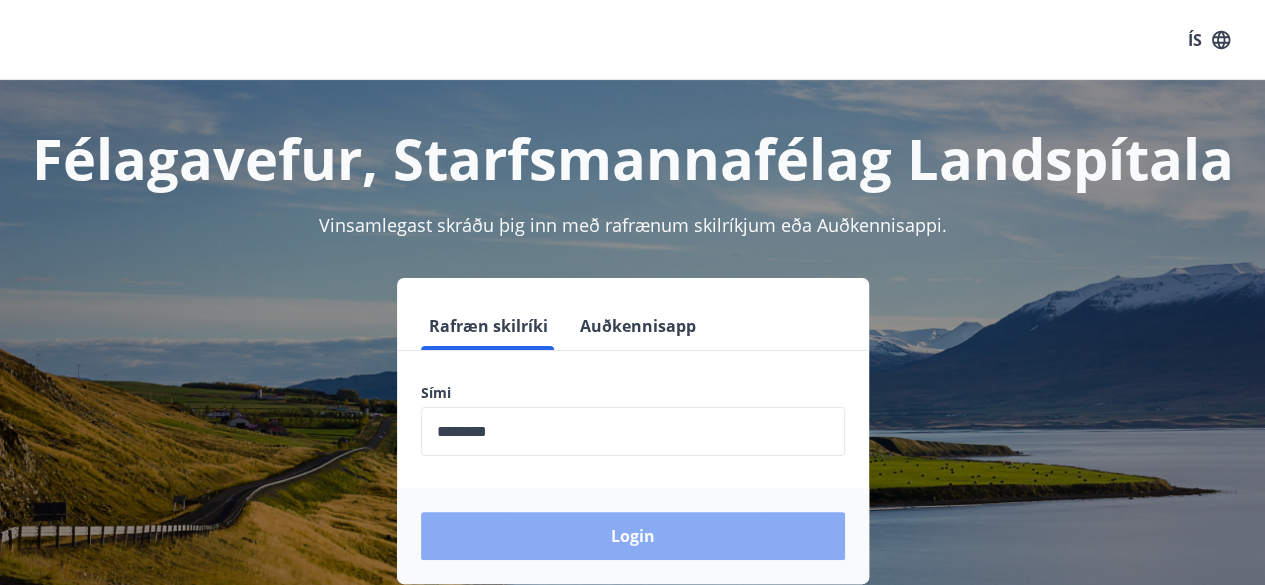 click on "Login" at bounding box center (633, 536) 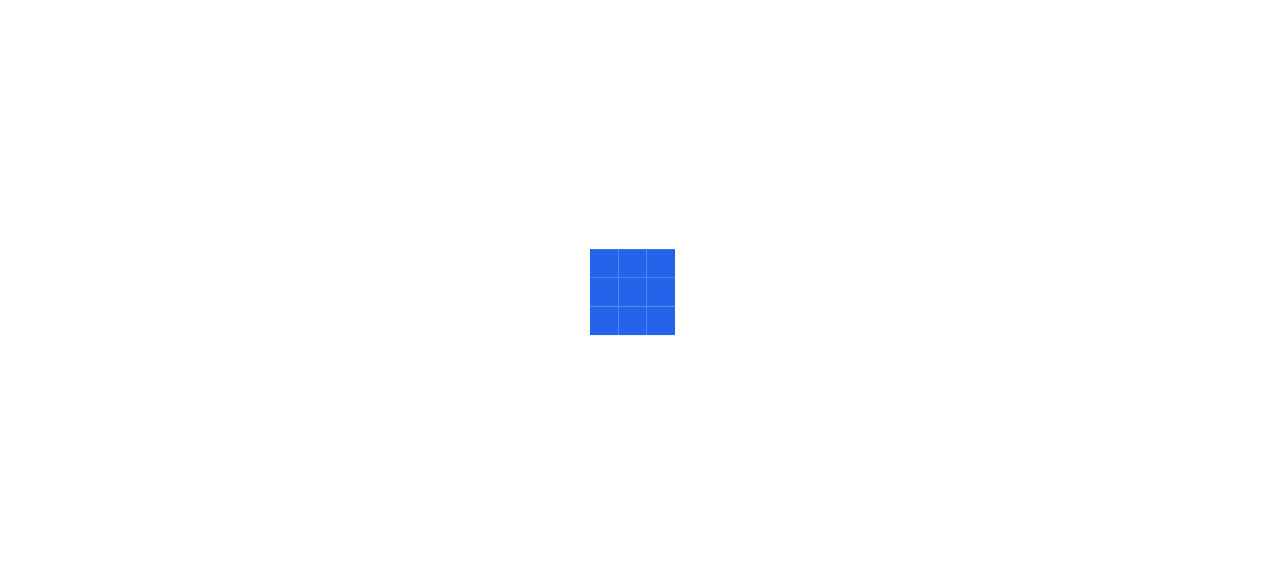 scroll, scrollTop: 0, scrollLeft: 0, axis: both 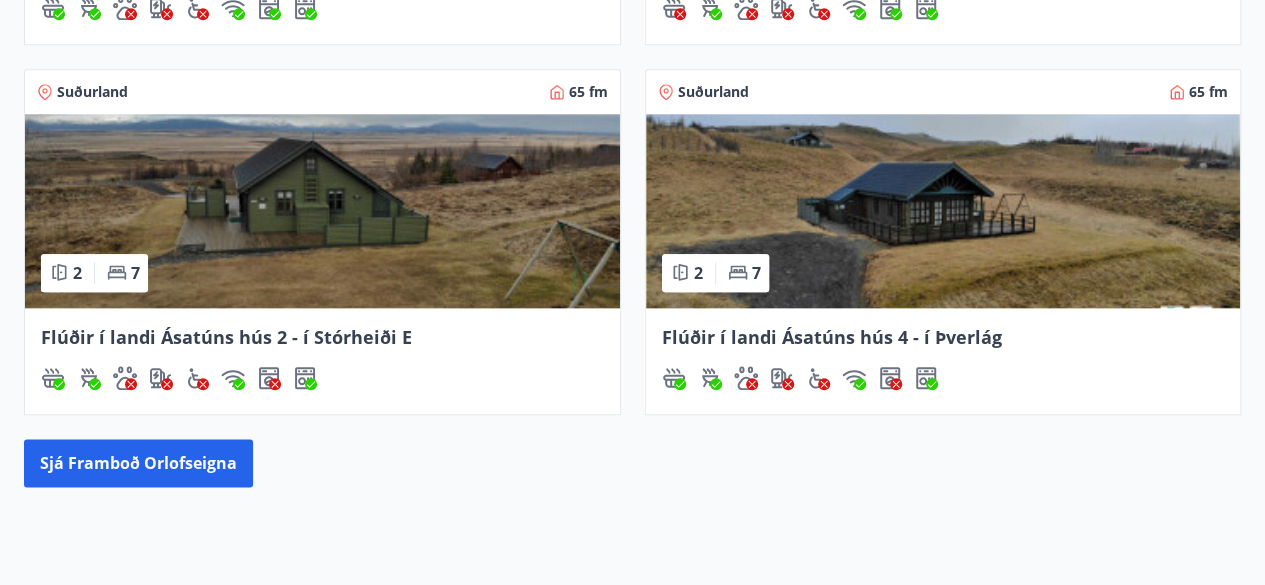 click at bounding box center (943, 211) 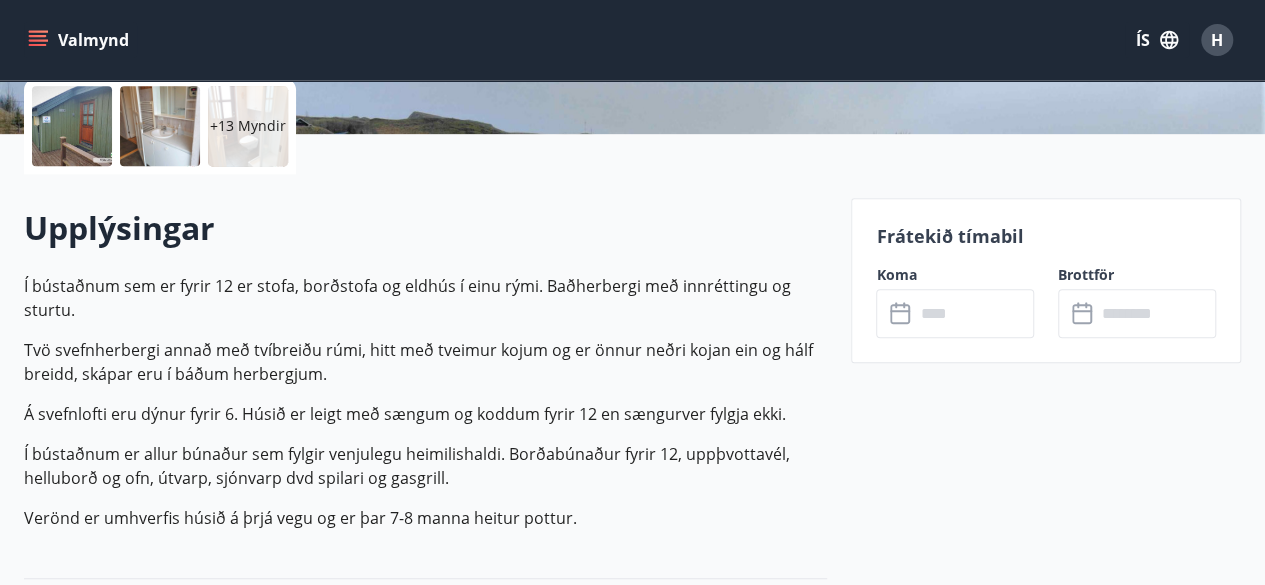 scroll, scrollTop: 0, scrollLeft: 0, axis: both 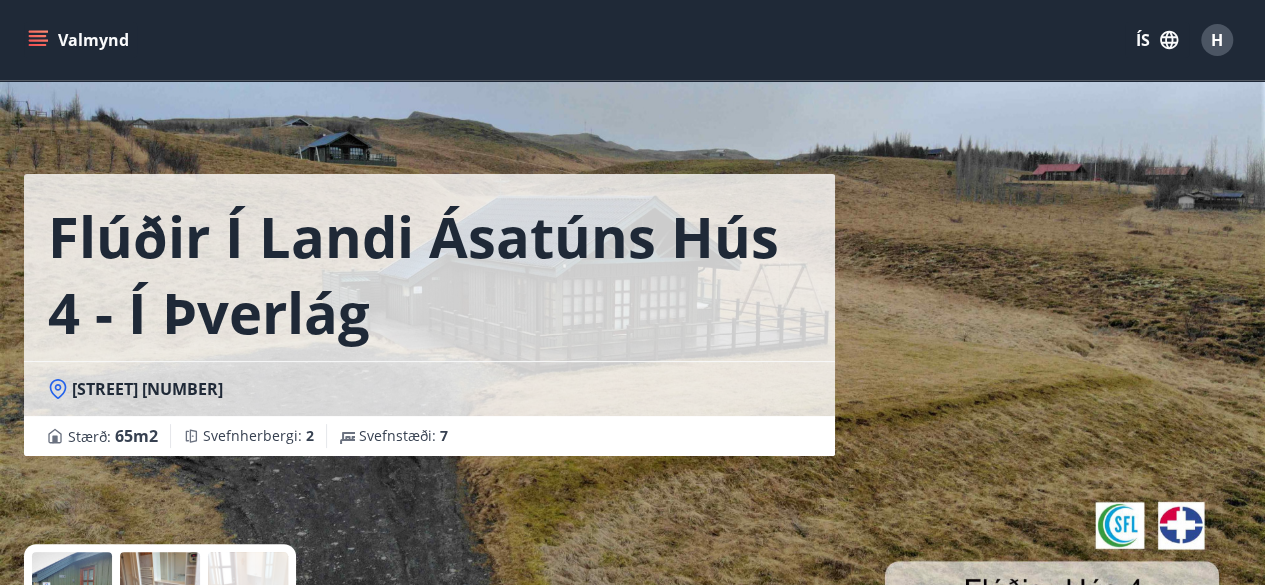 click 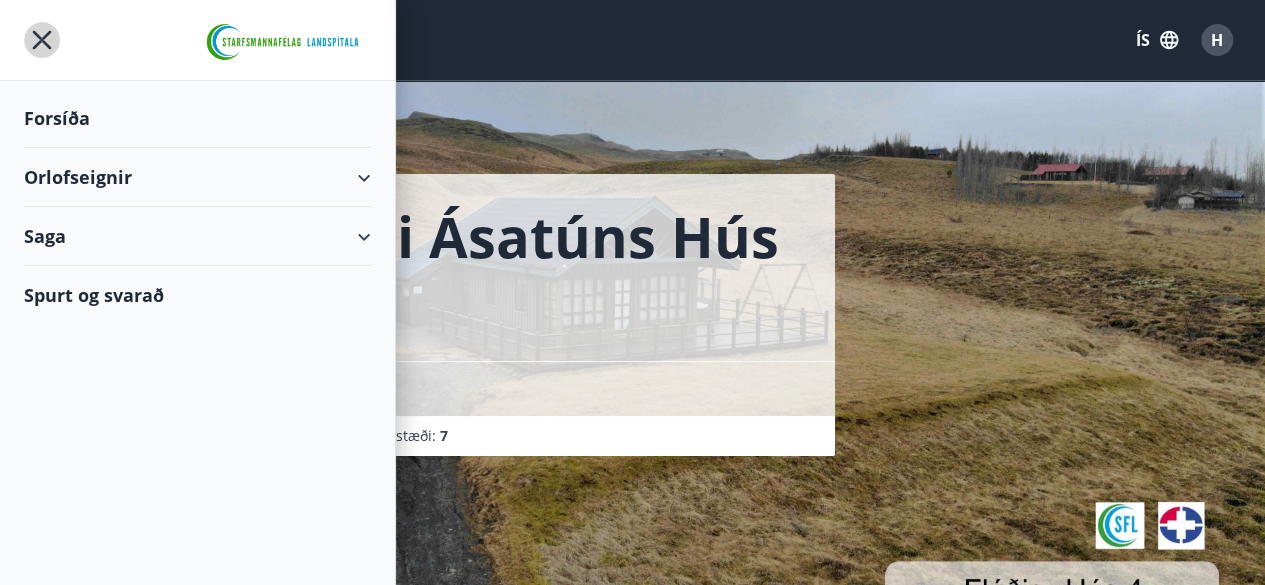 click 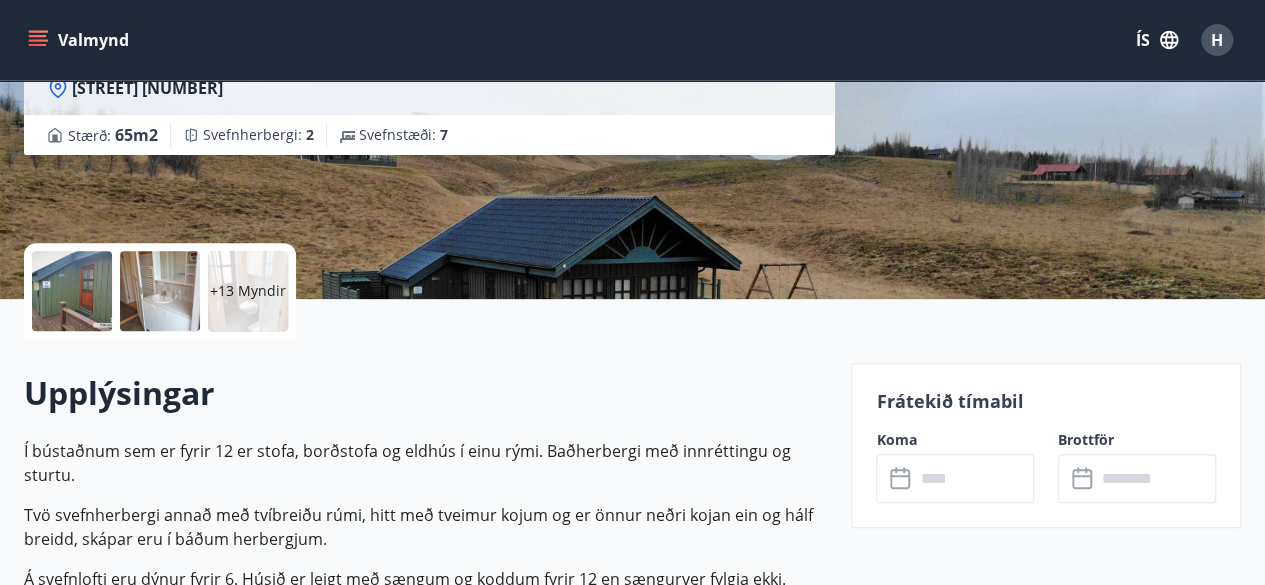 scroll, scrollTop: 300, scrollLeft: 0, axis: vertical 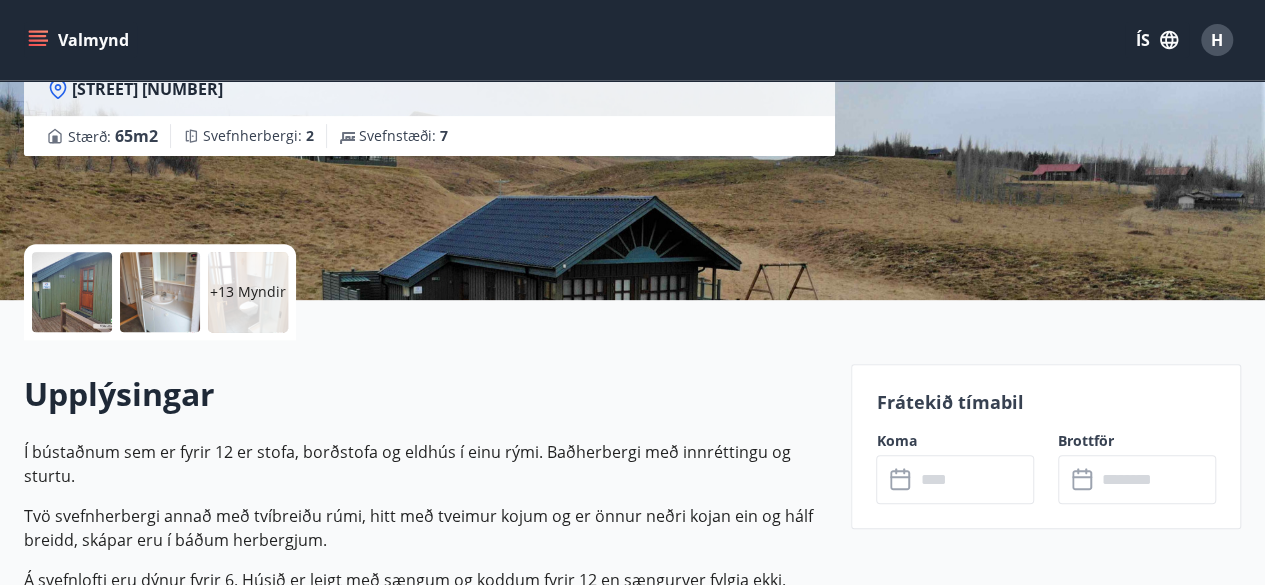 click 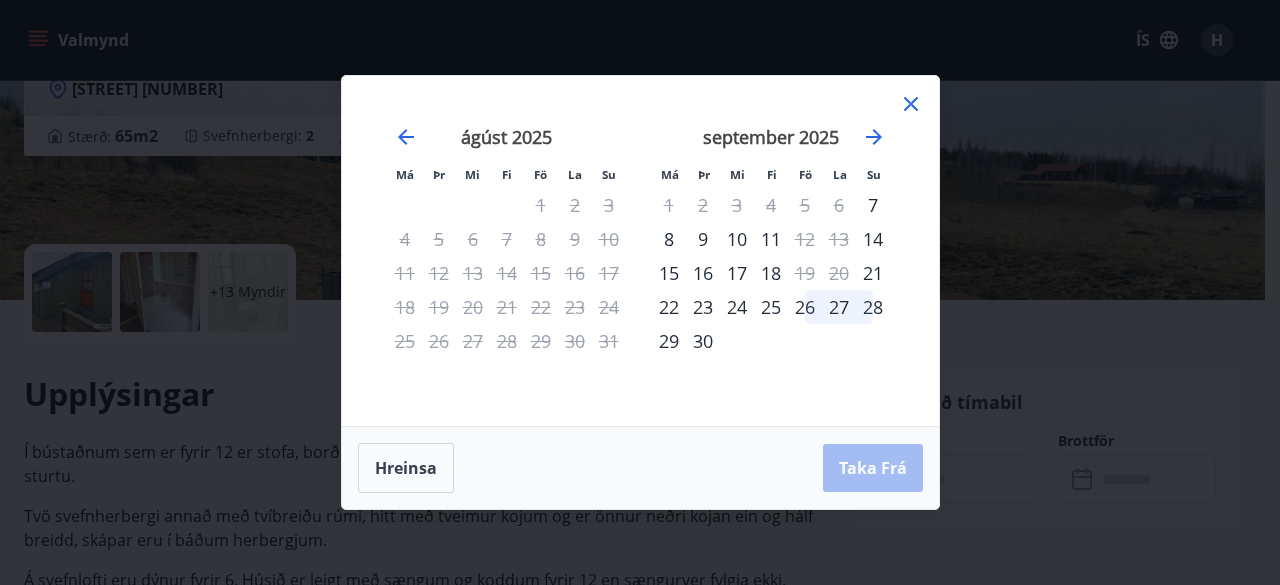 click 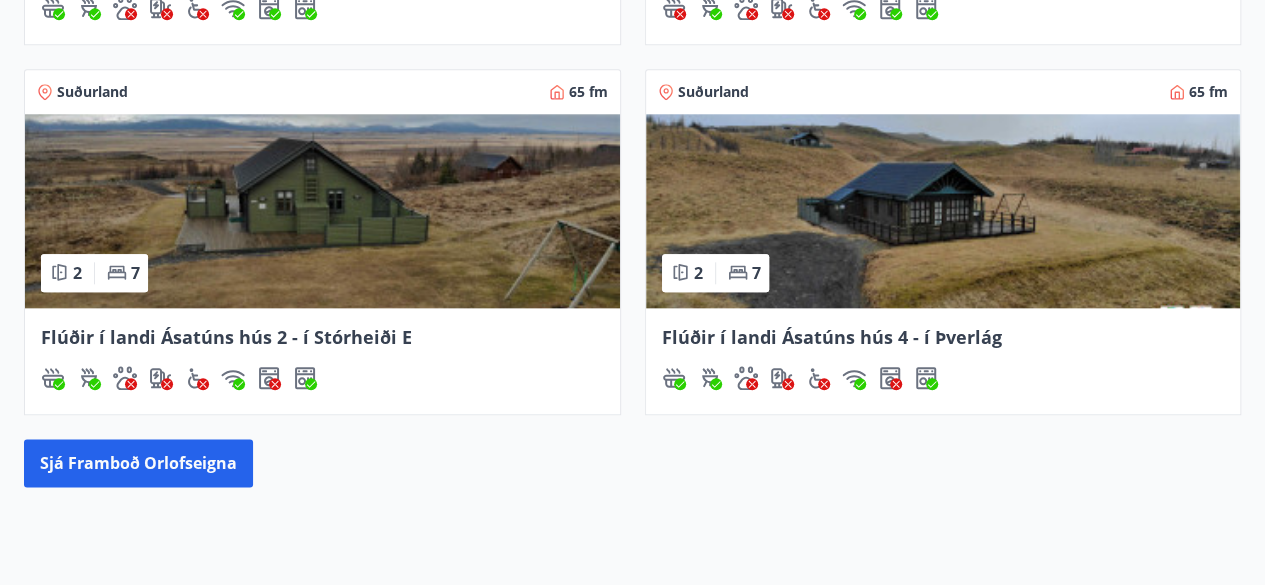 scroll, scrollTop: 956, scrollLeft: 0, axis: vertical 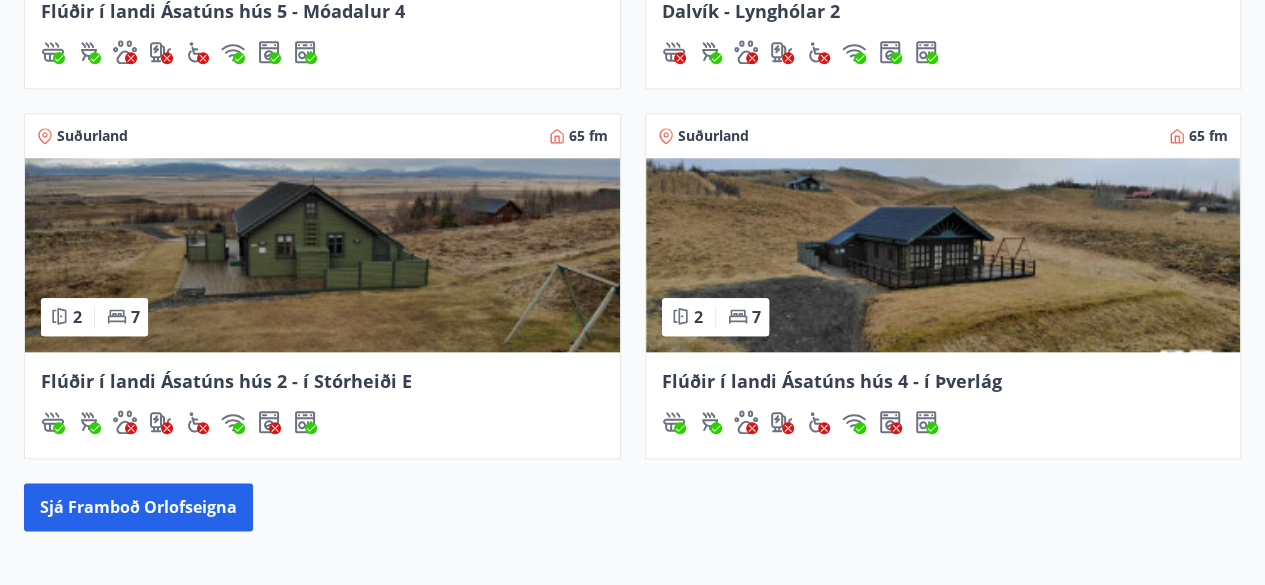 click at bounding box center (322, 255) 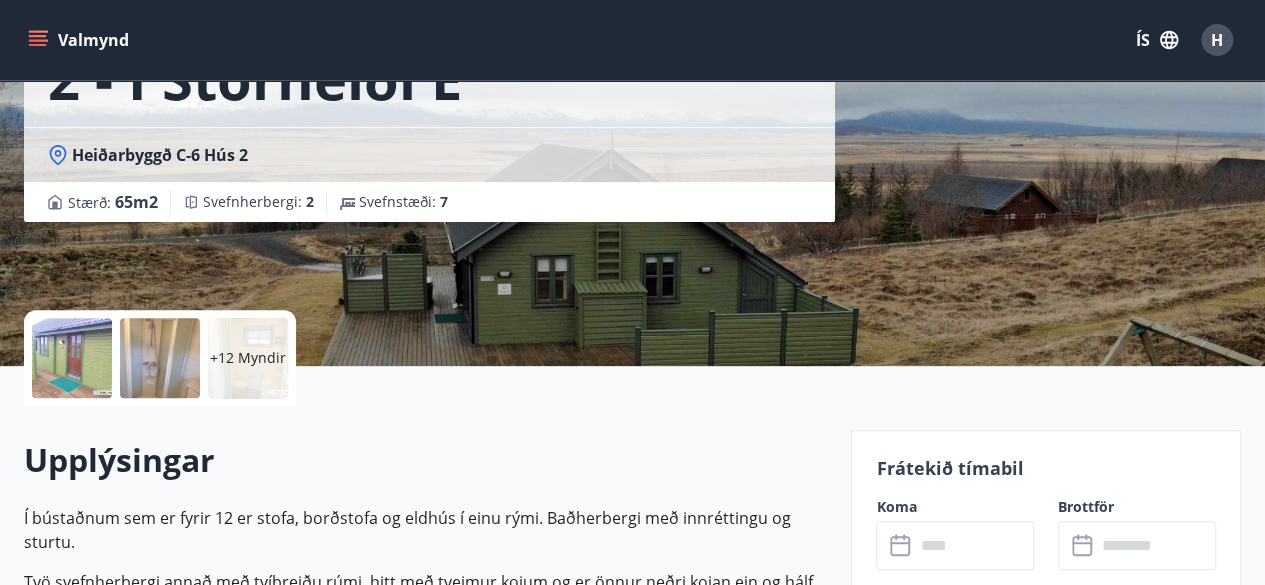 scroll, scrollTop: 400, scrollLeft: 0, axis: vertical 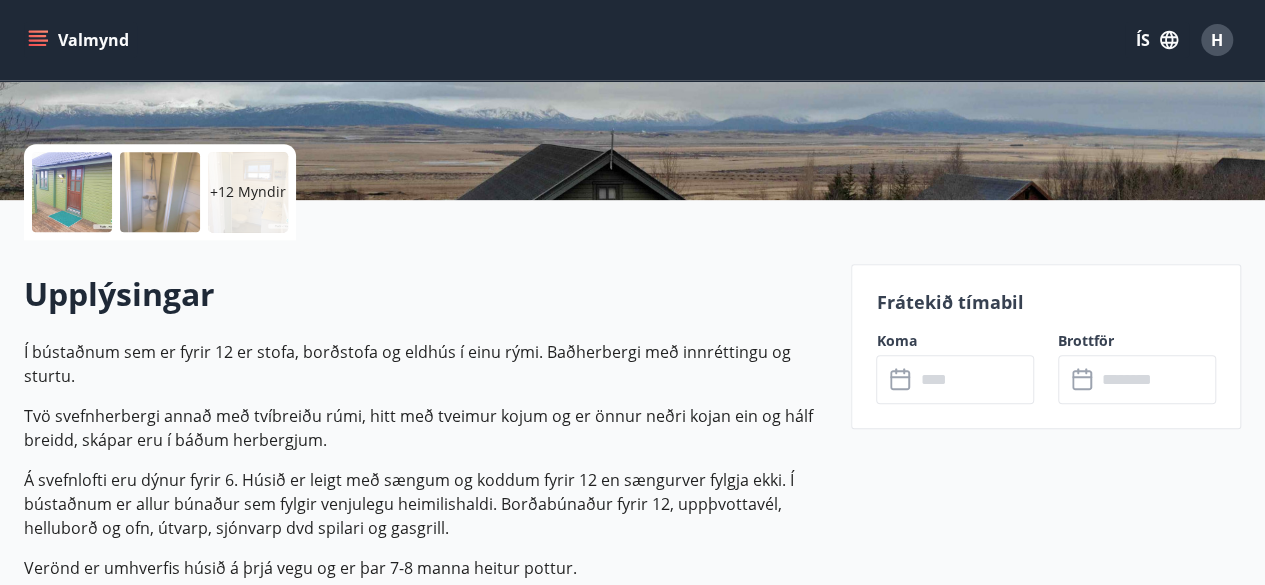 click on "Koma" at bounding box center (955, 341) 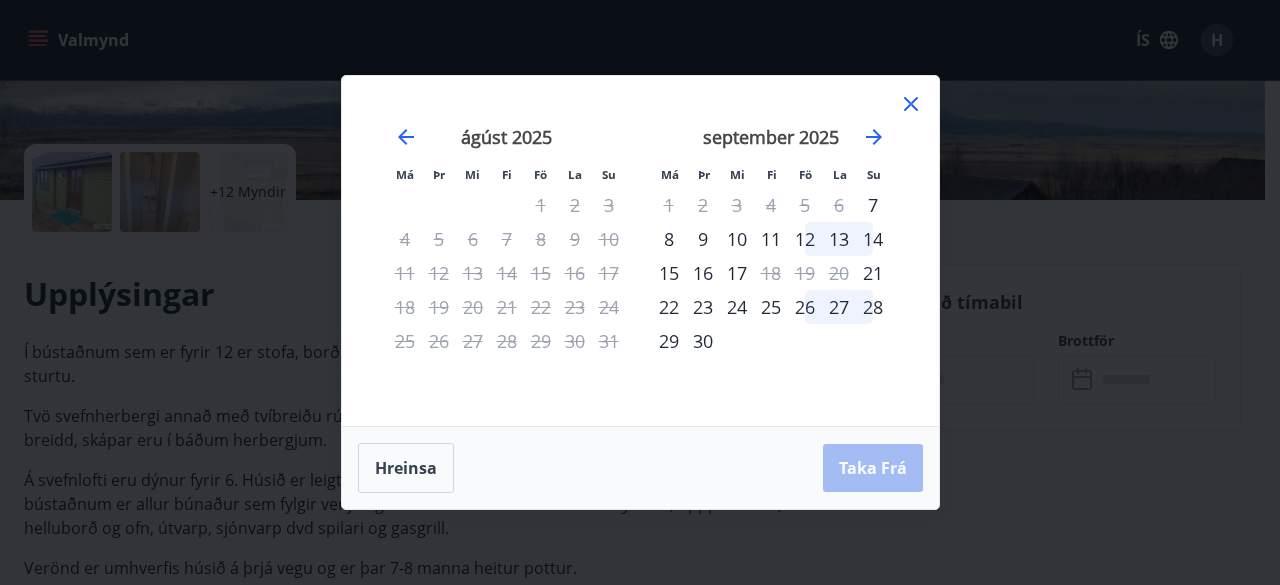 click on "11" at bounding box center [771, 239] 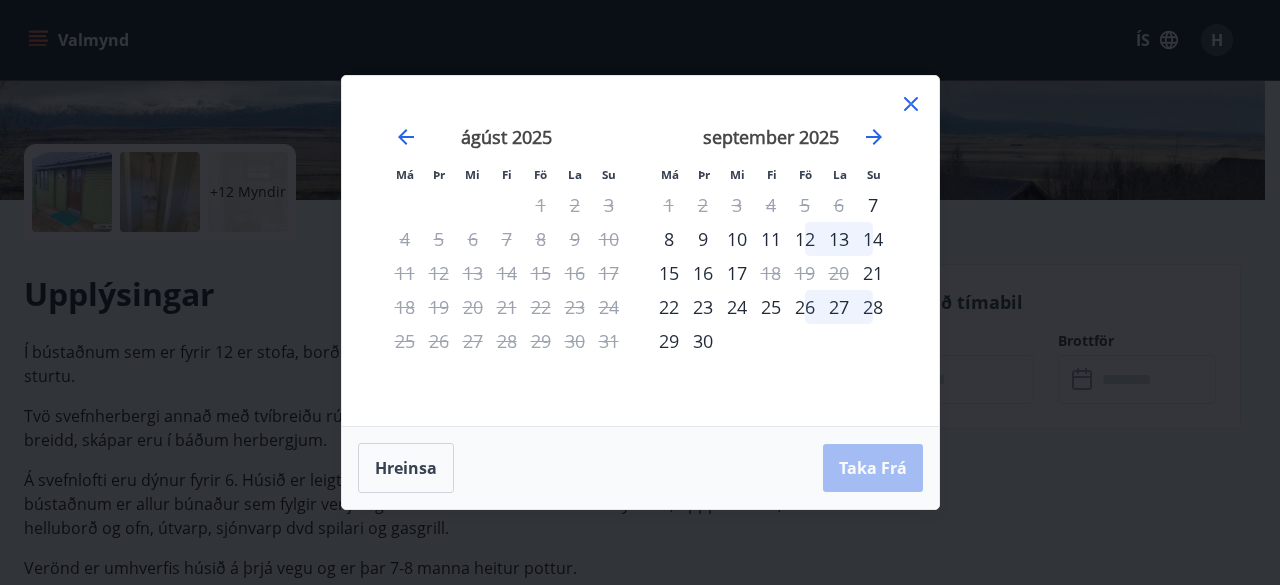click on "11" at bounding box center (771, 239) 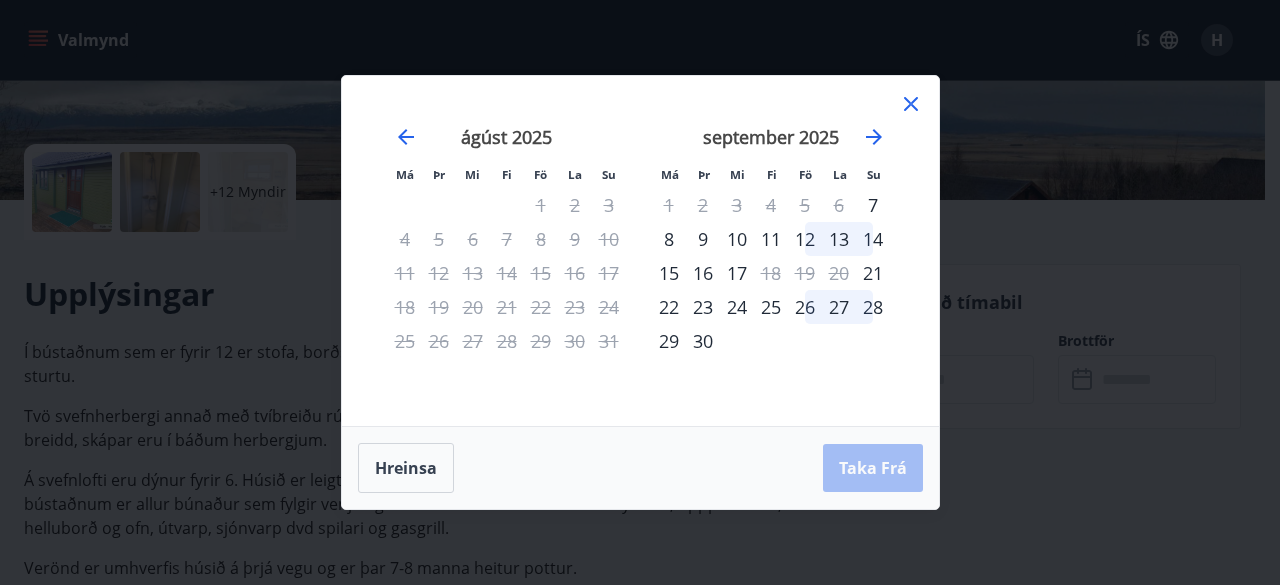 click 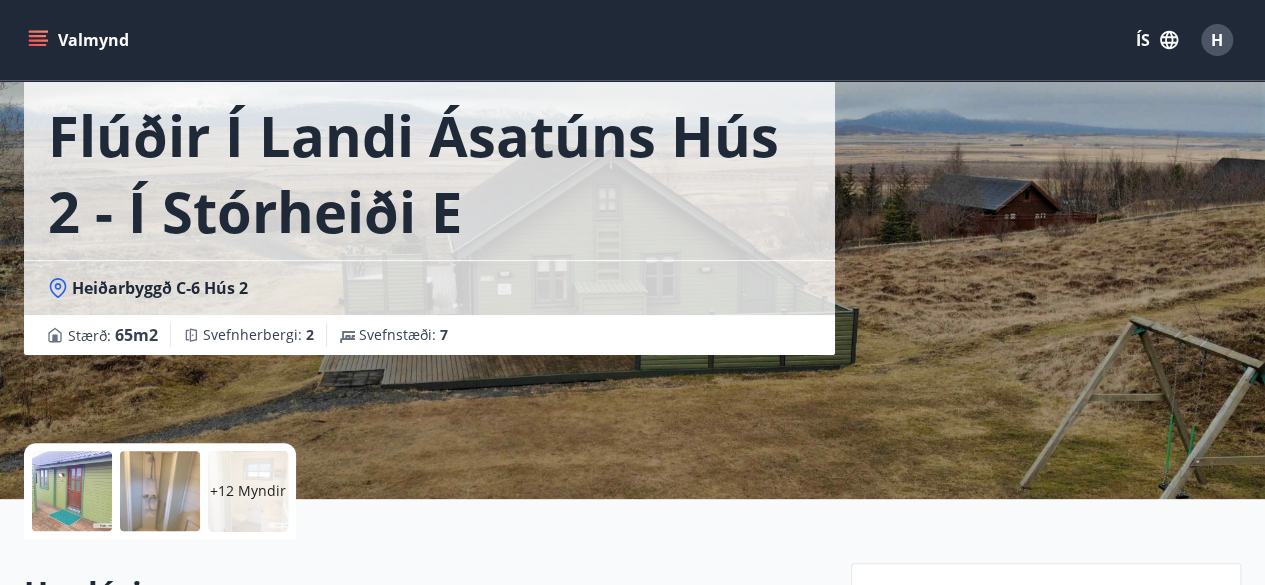 scroll, scrollTop: 100, scrollLeft: 0, axis: vertical 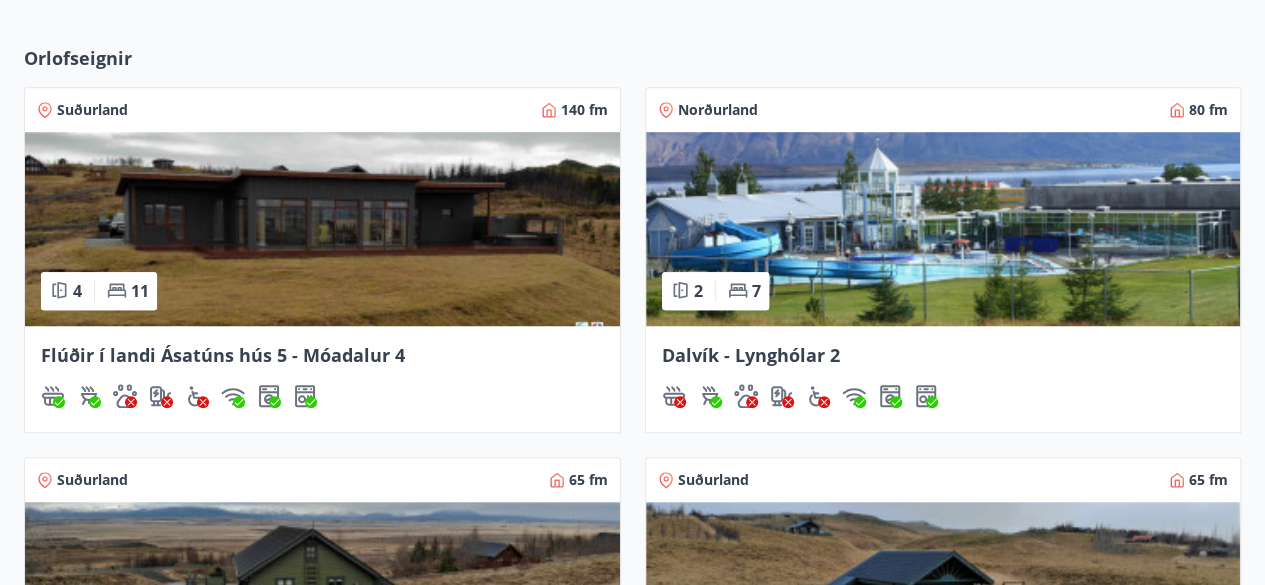 click at bounding box center [322, 229] 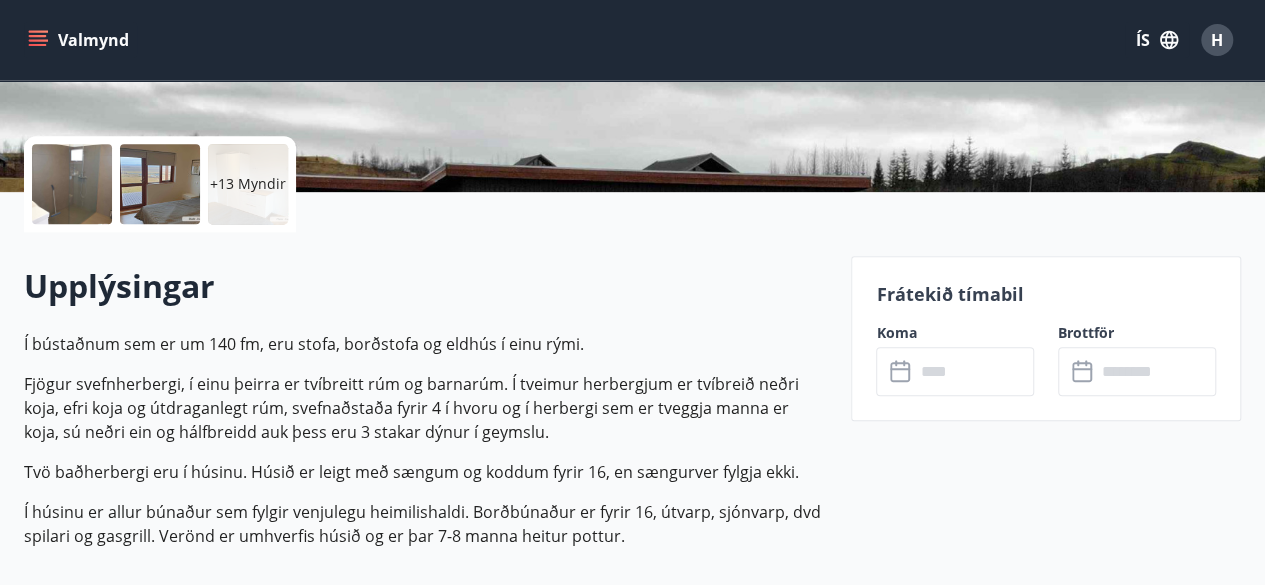 scroll, scrollTop: 400, scrollLeft: 0, axis: vertical 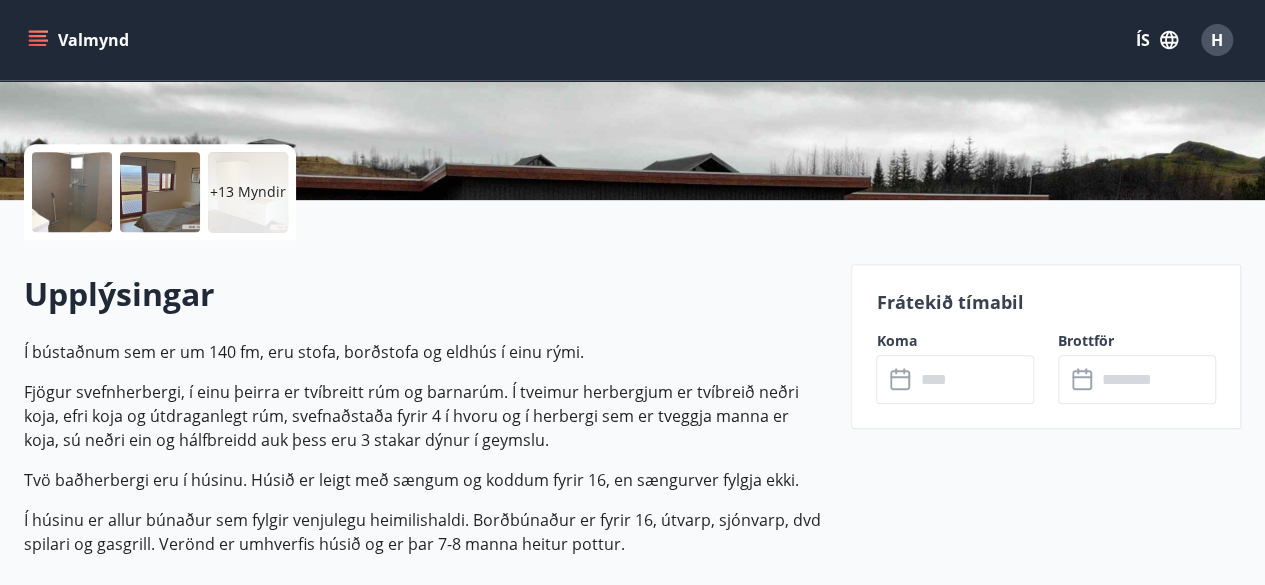 click 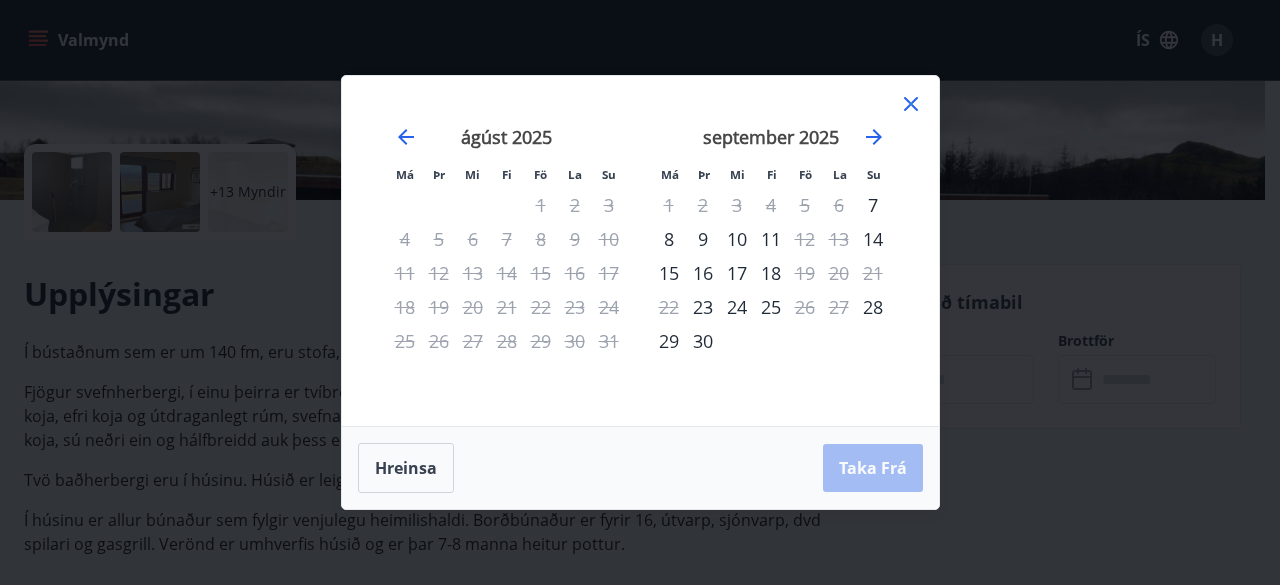 click 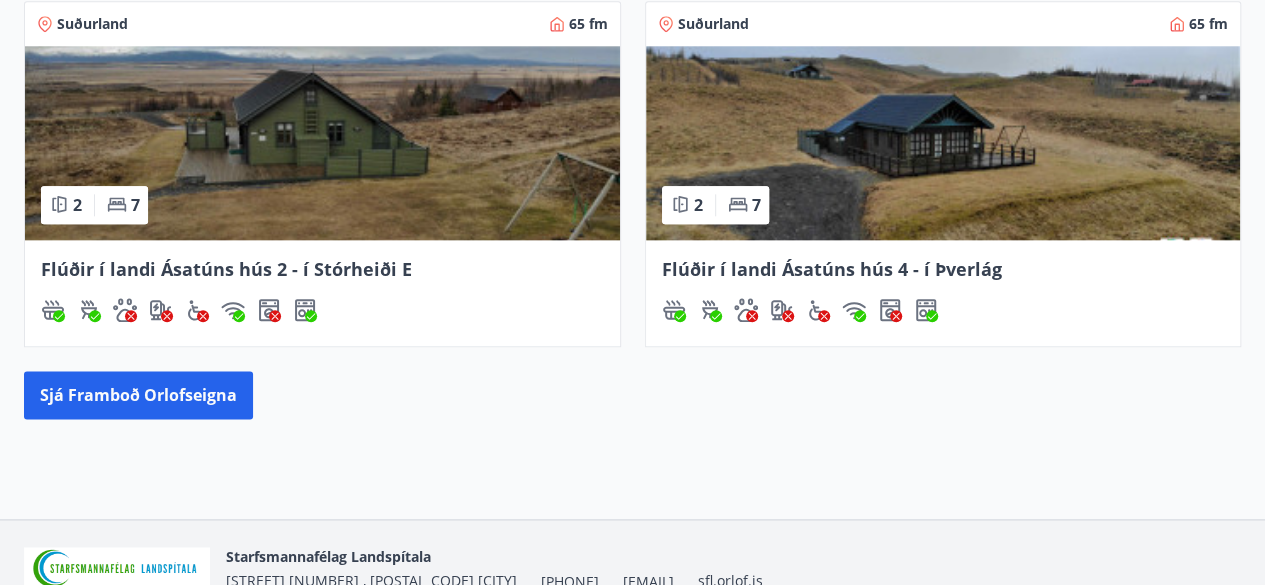 scroll, scrollTop: 1167, scrollLeft: 0, axis: vertical 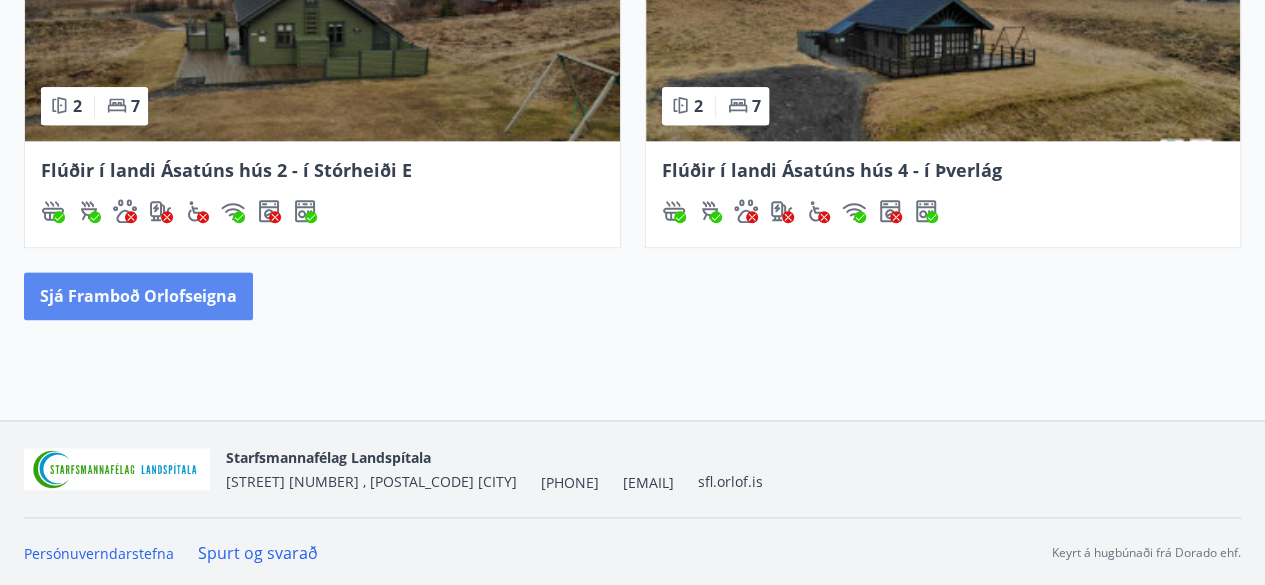 click on "Sjá framboð orlofseigna" at bounding box center (138, 296) 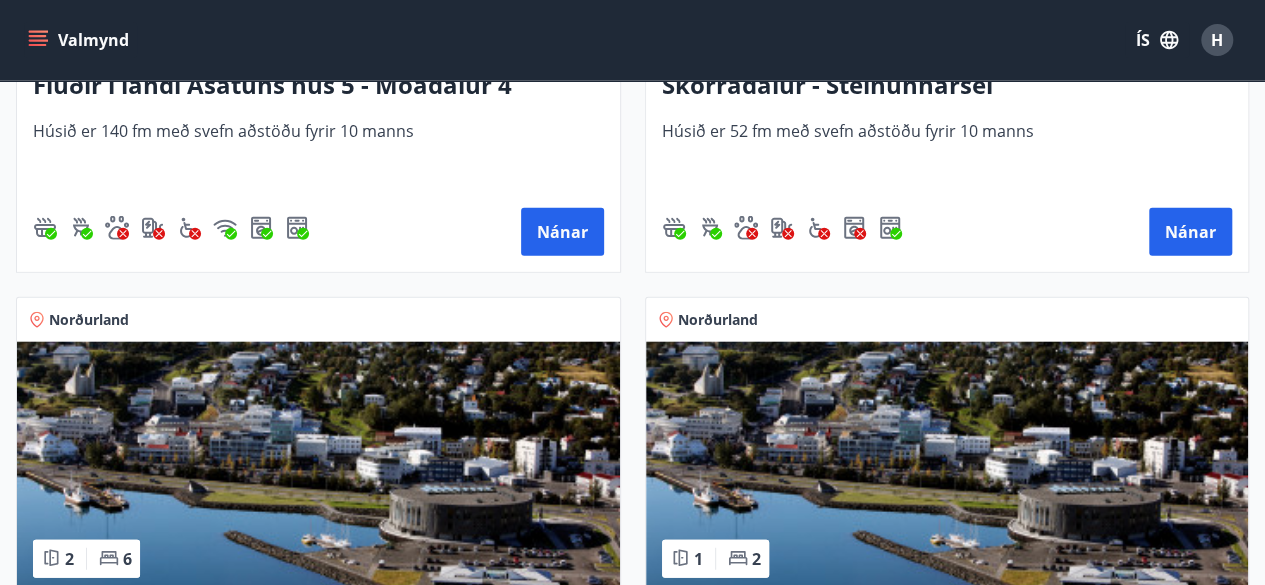 scroll, scrollTop: 2132, scrollLeft: 0, axis: vertical 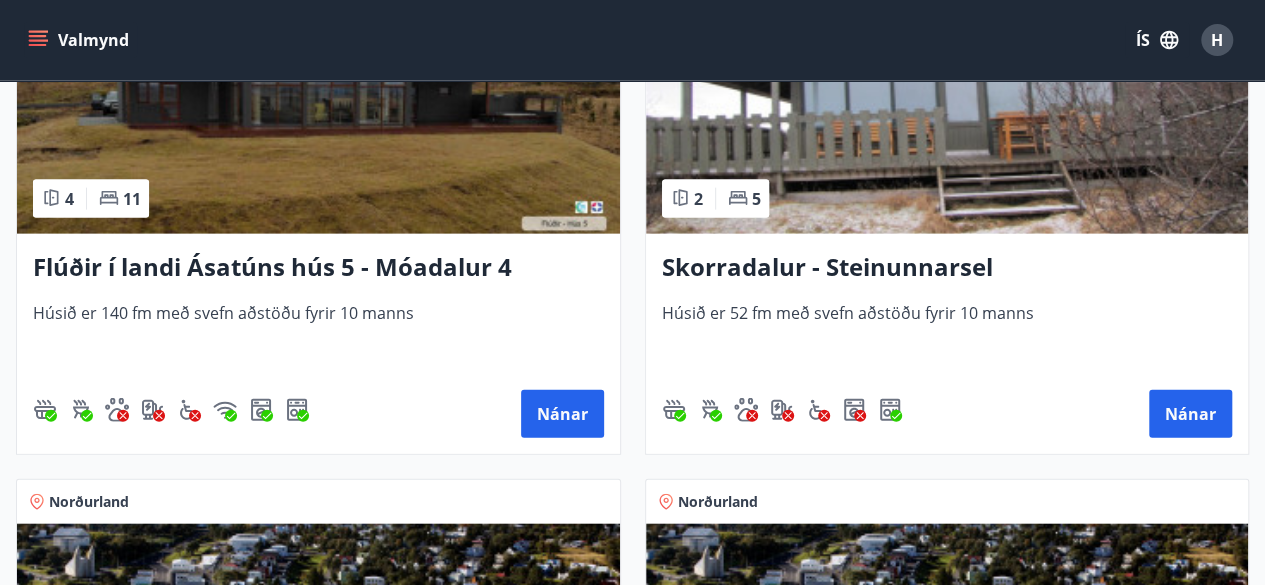 click at bounding box center (318, 108) 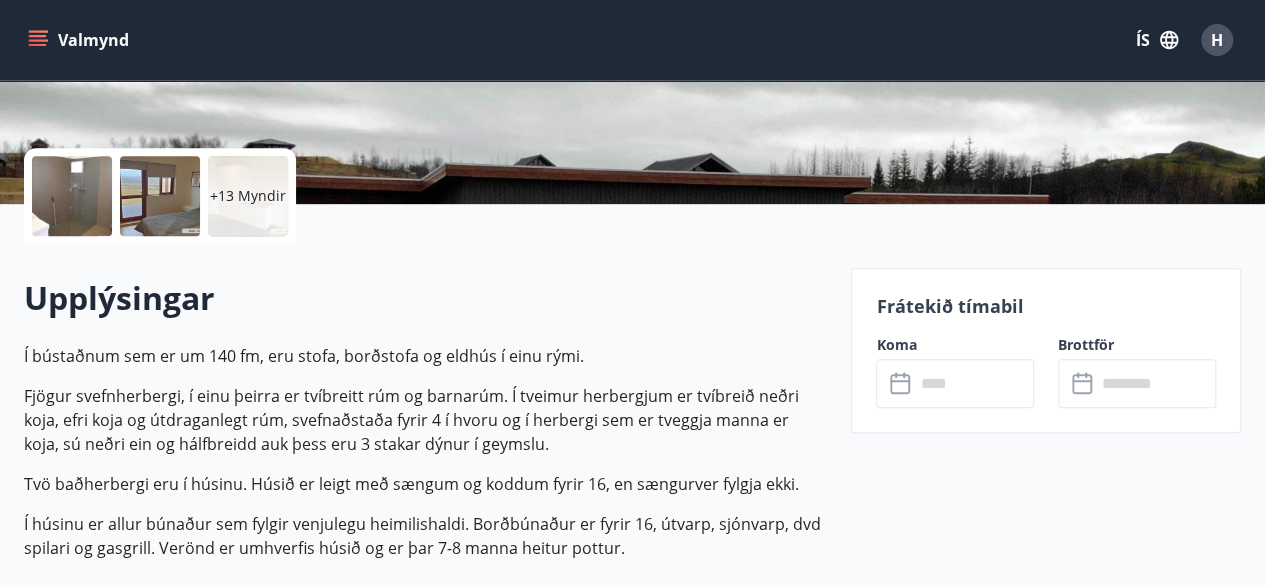 scroll, scrollTop: 400, scrollLeft: 0, axis: vertical 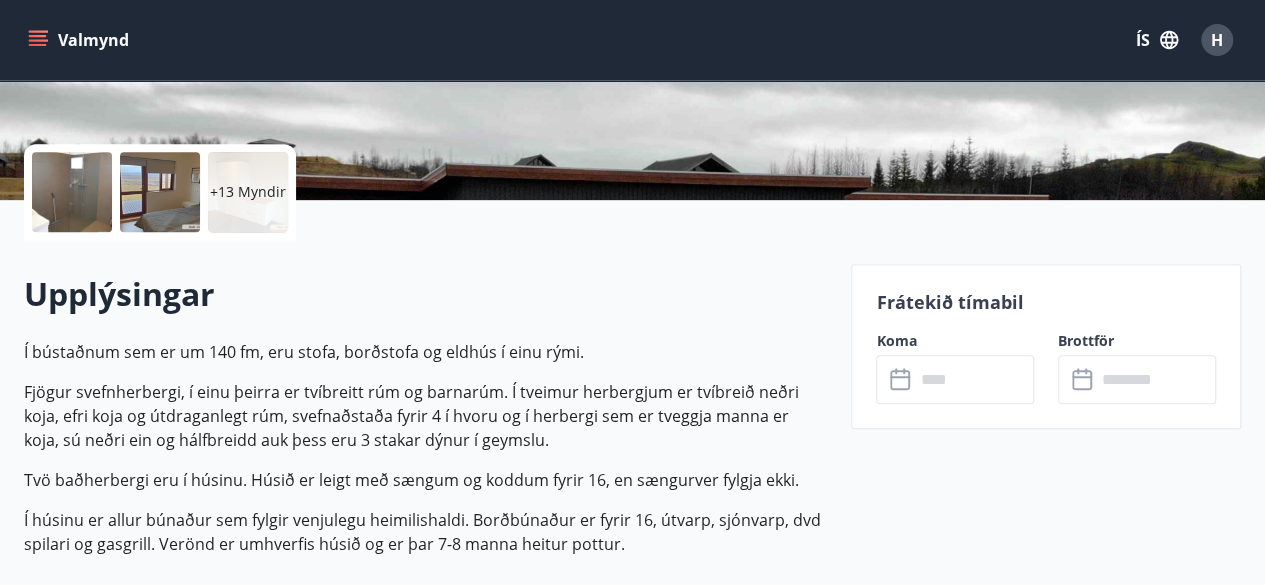 click 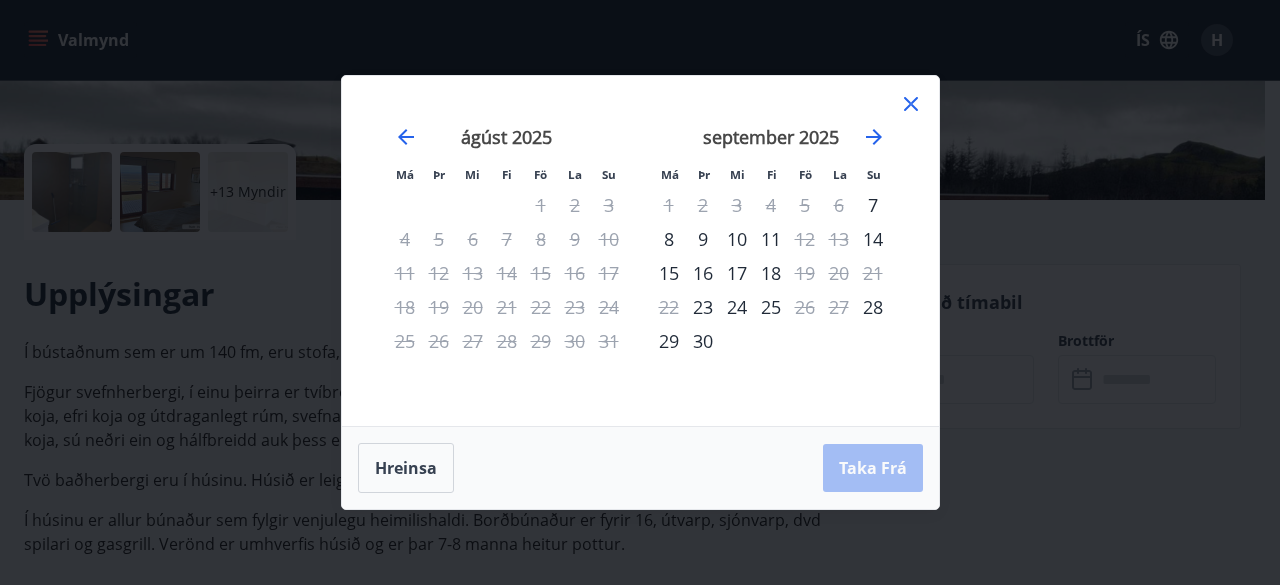 click 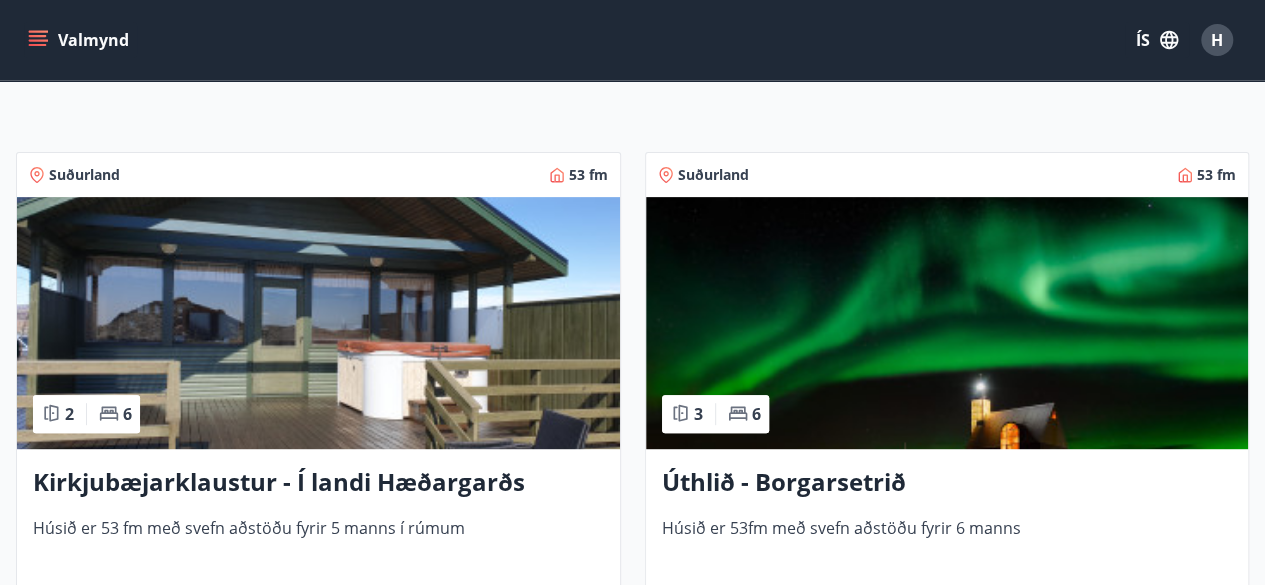 scroll, scrollTop: 300, scrollLeft: 0, axis: vertical 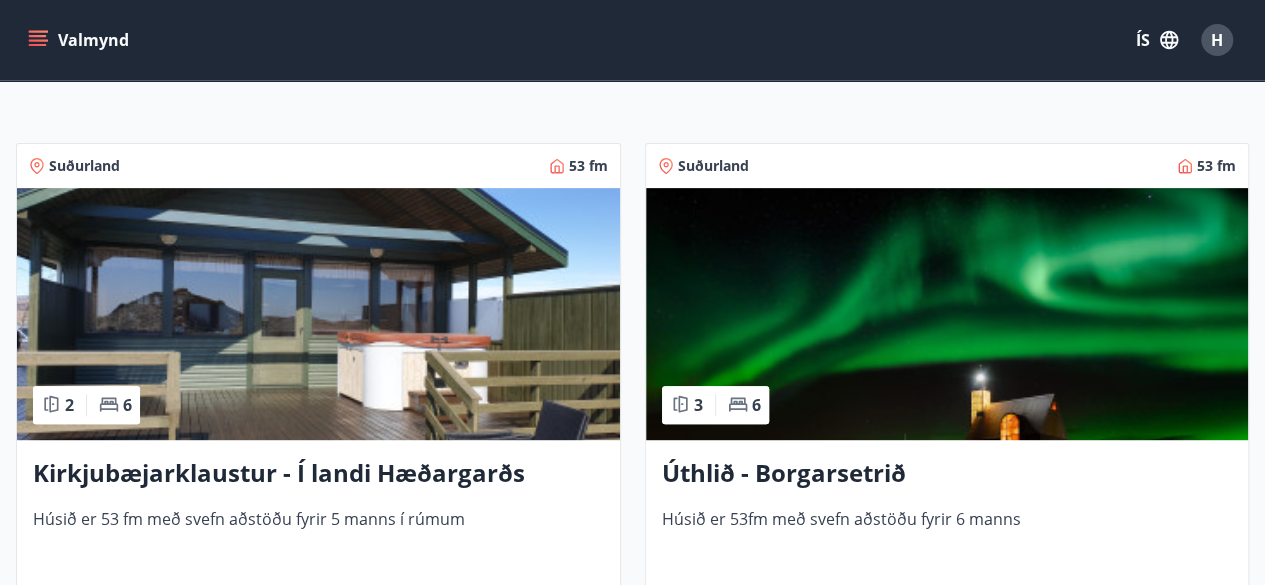 click at bounding box center [947, 314] 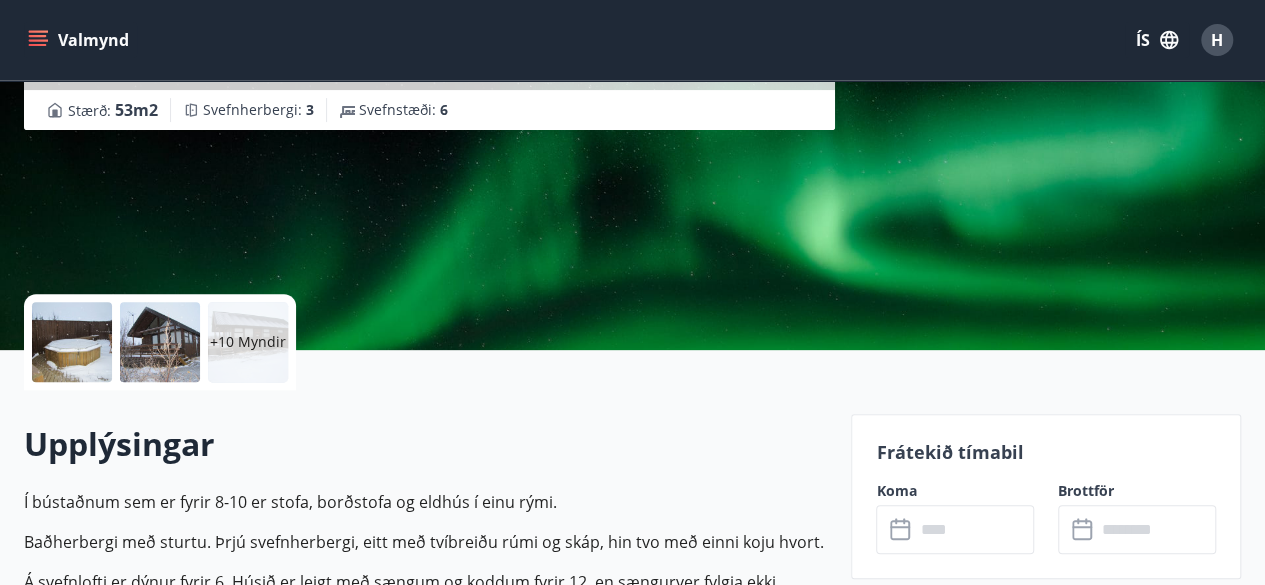 scroll, scrollTop: 300, scrollLeft: 0, axis: vertical 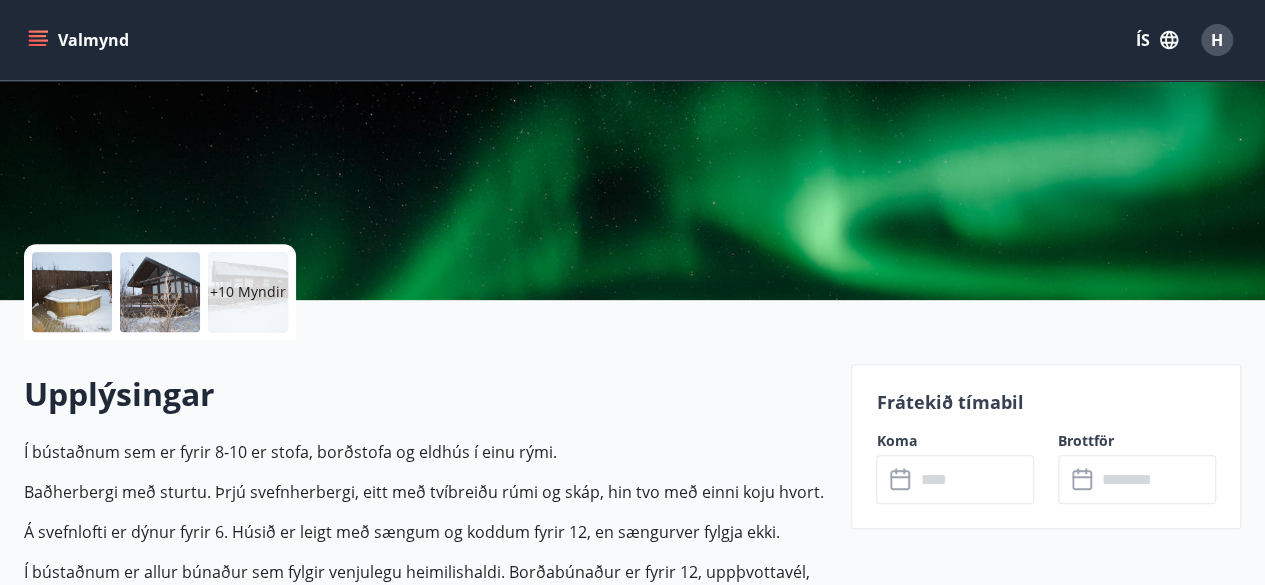 click on "Koma" at bounding box center (955, 441) 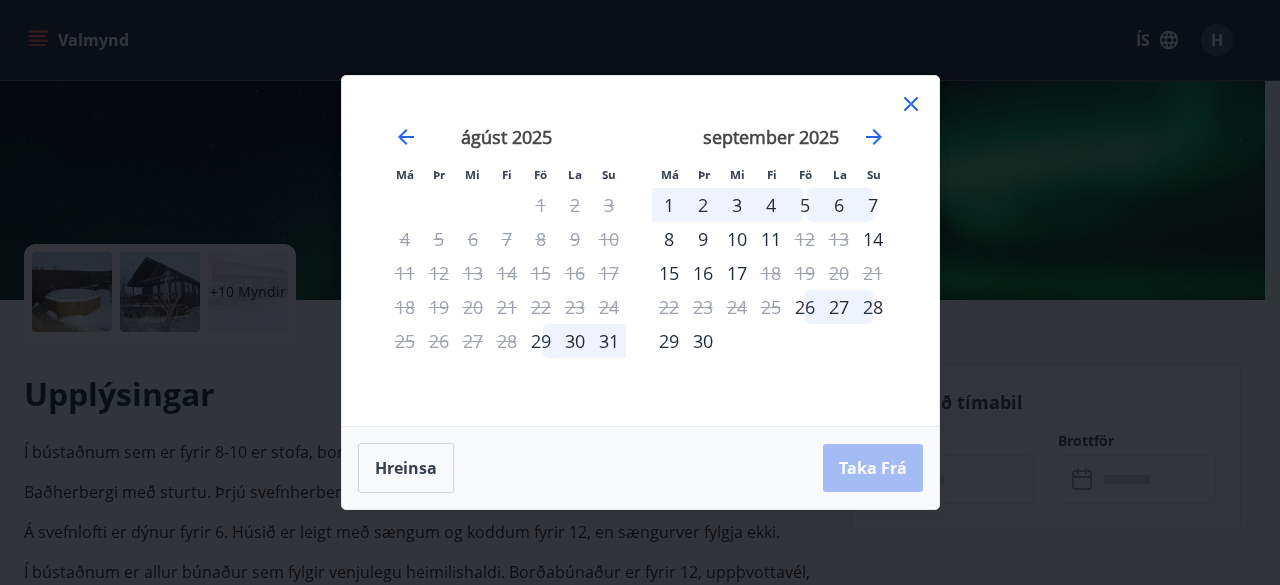 click 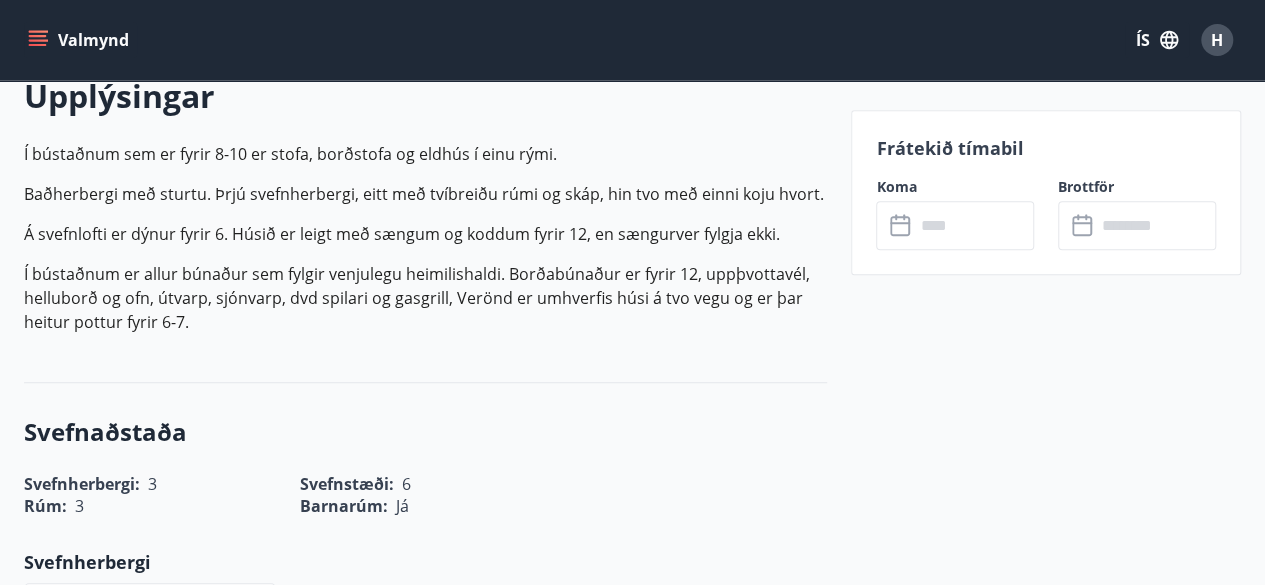 scroll, scrollTop: 100, scrollLeft: 0, axis: vertical 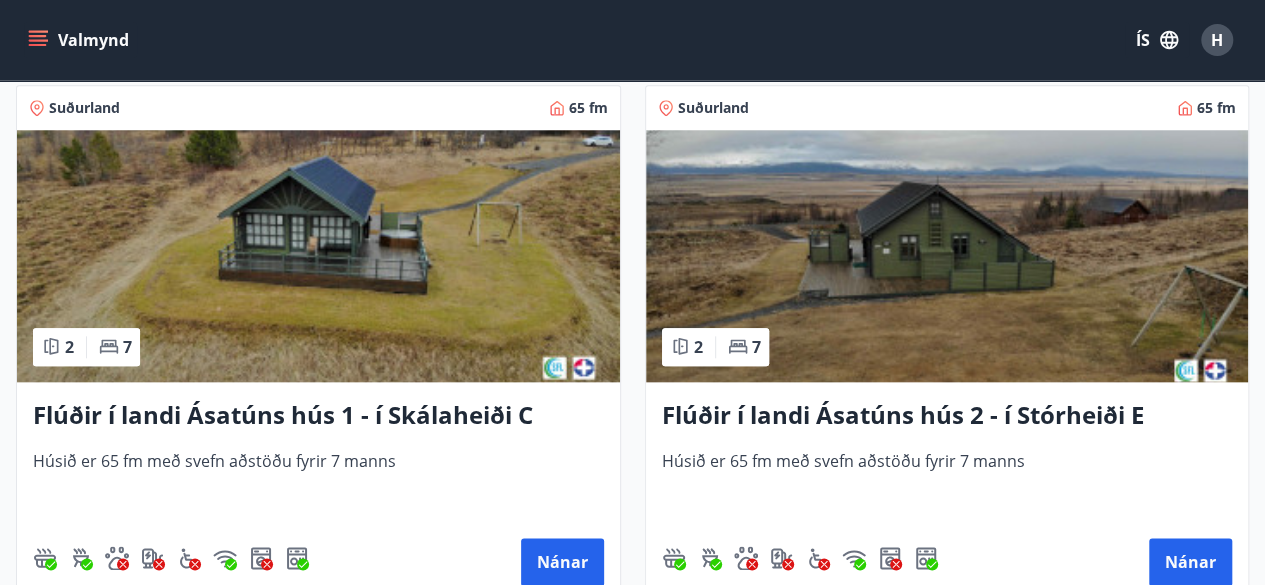 click at bounding box center (318, 256) 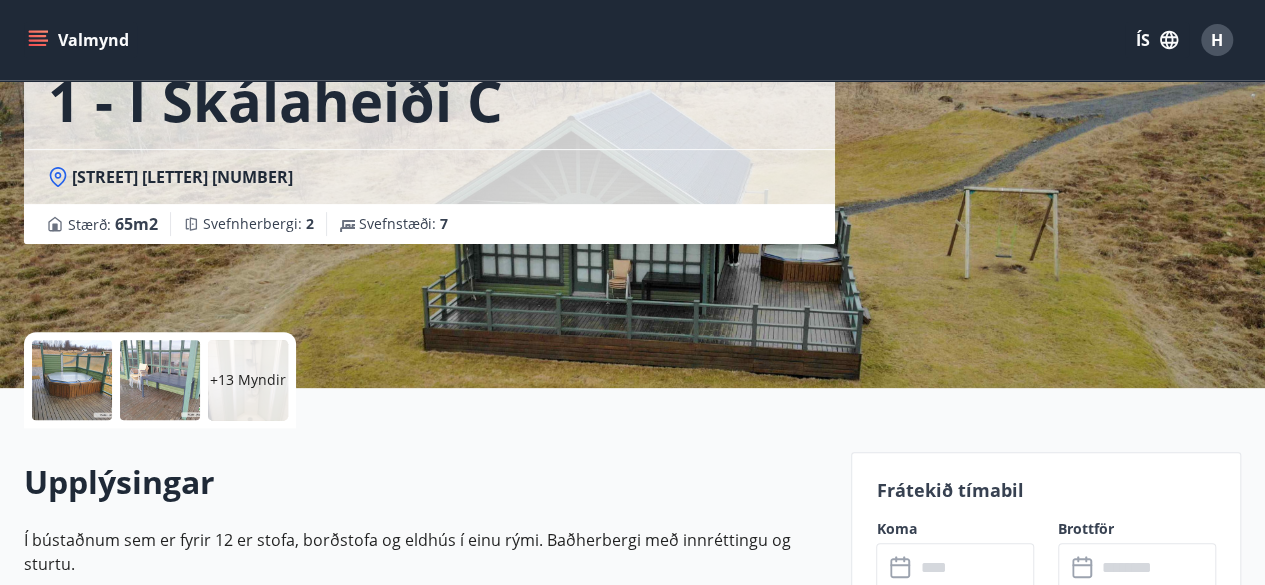 scroll, scrollTop: 300, scrollLeft: 0, axis: vertical 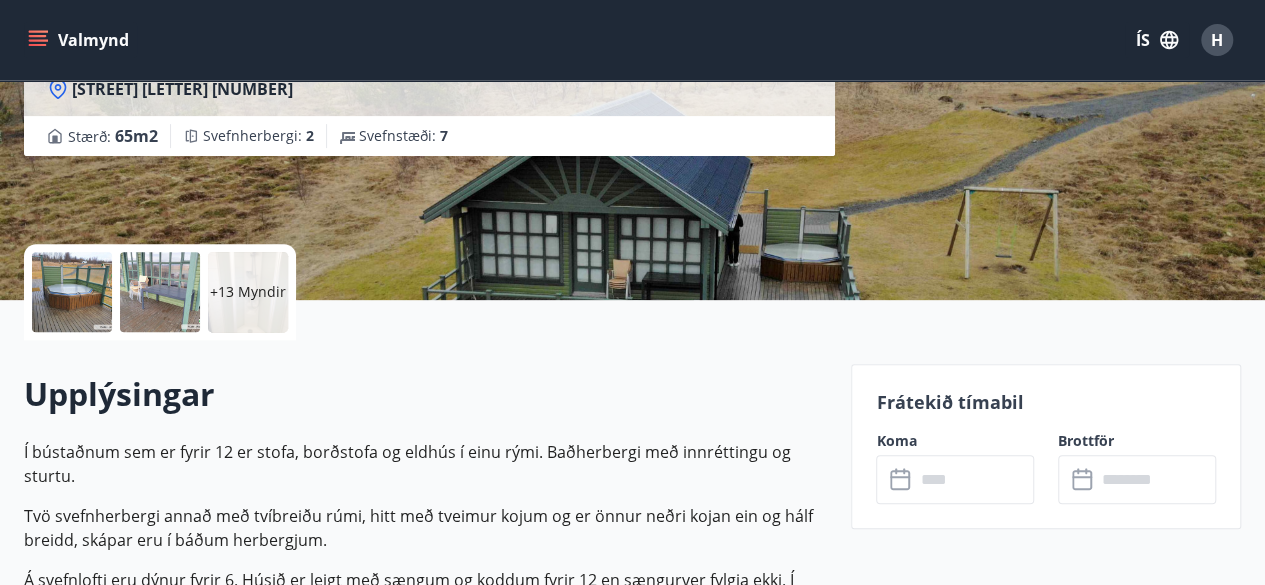 click on "Koma" at bounding box center [955, 441] 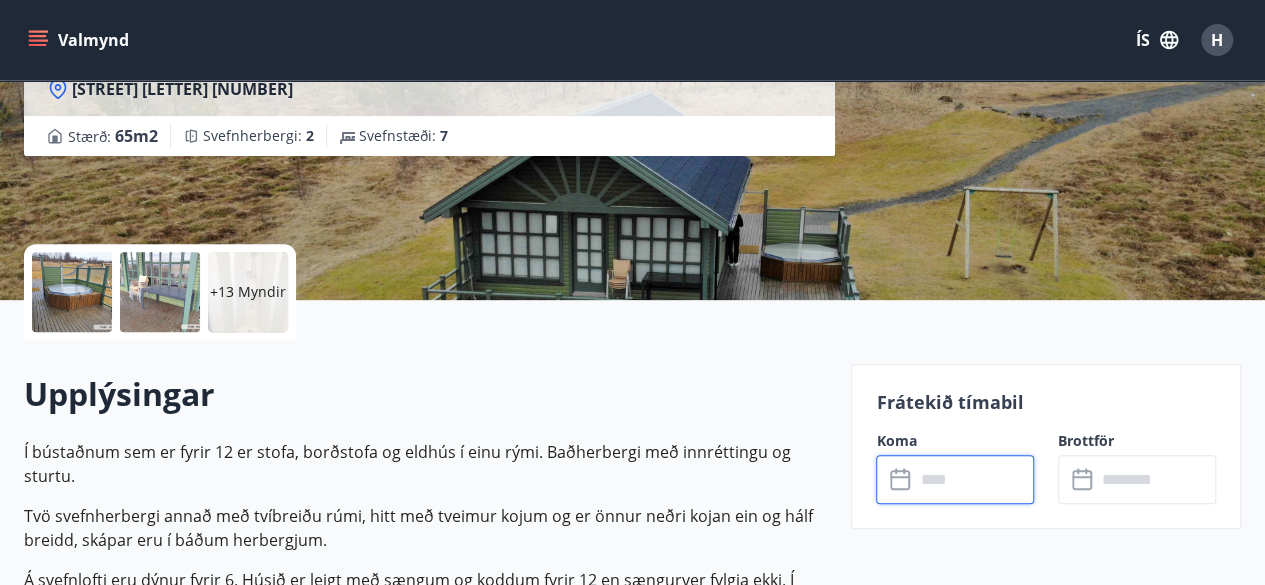 click at bounding box center (974, 479) 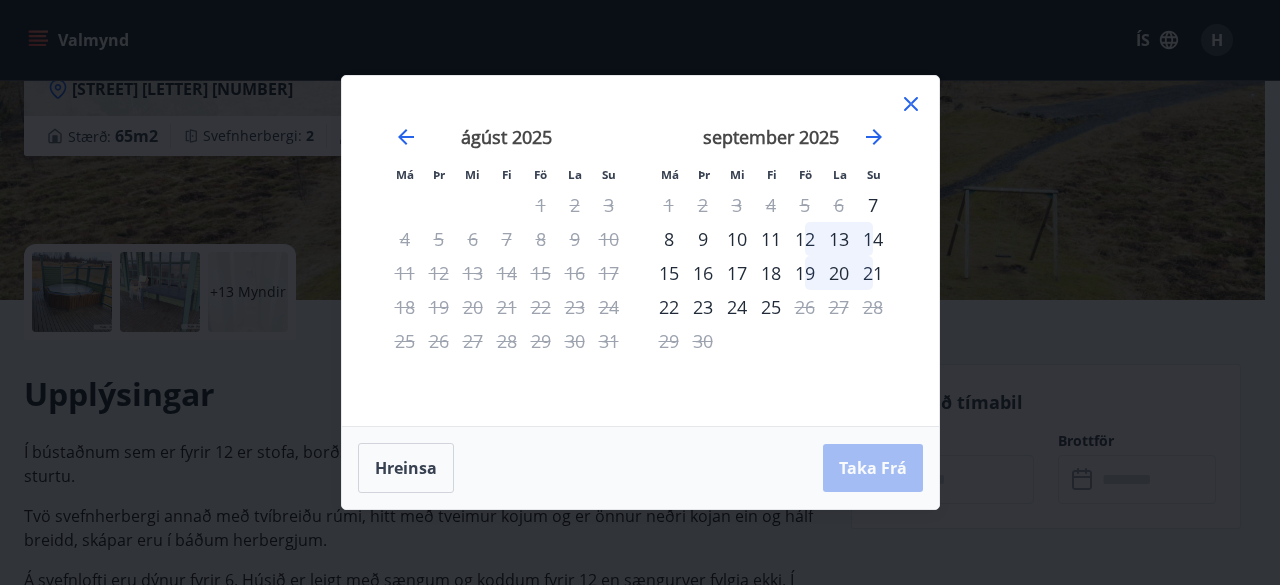 click on "11" at bounding box center [771, 239] 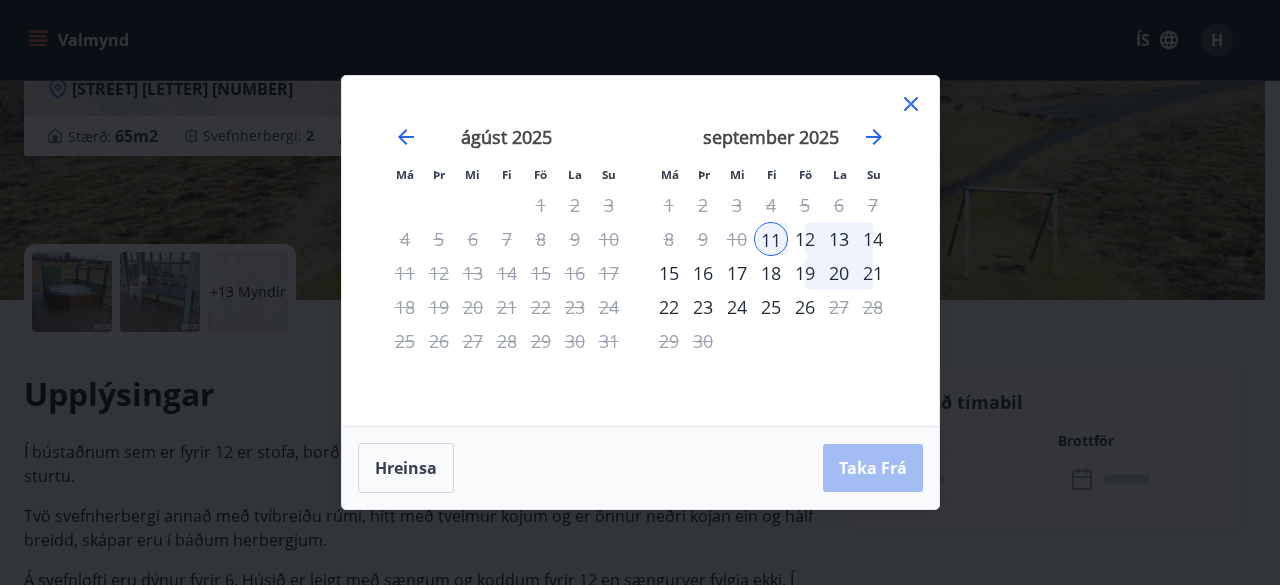 click on "12" at bounding box center [805, 239] 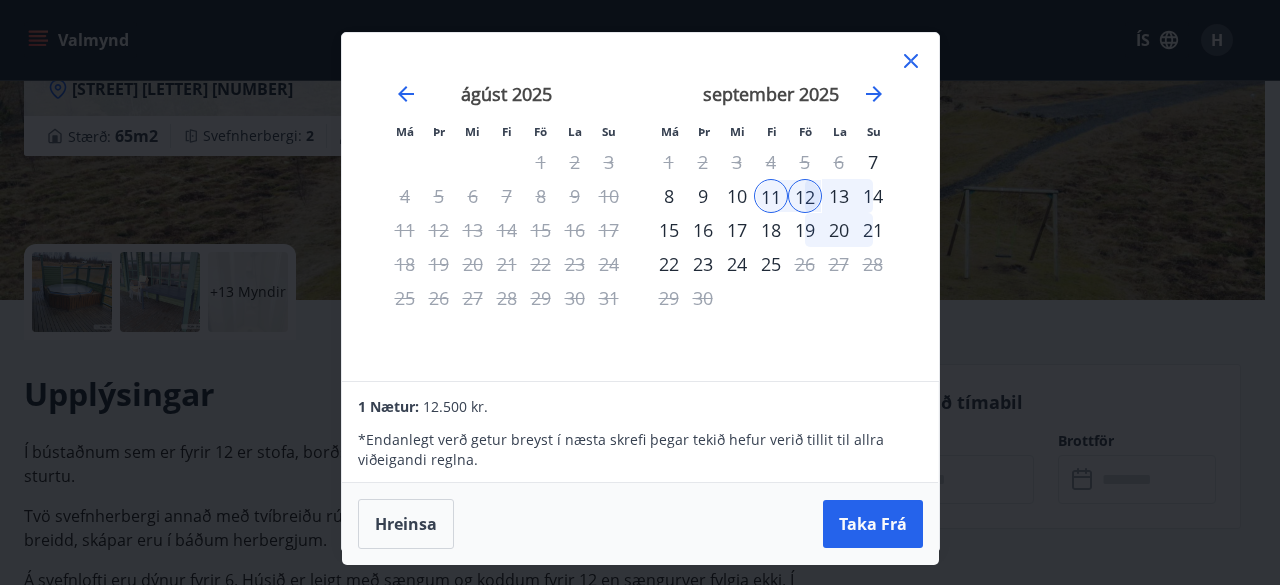 click on "13" at bounding box center [839, 196] 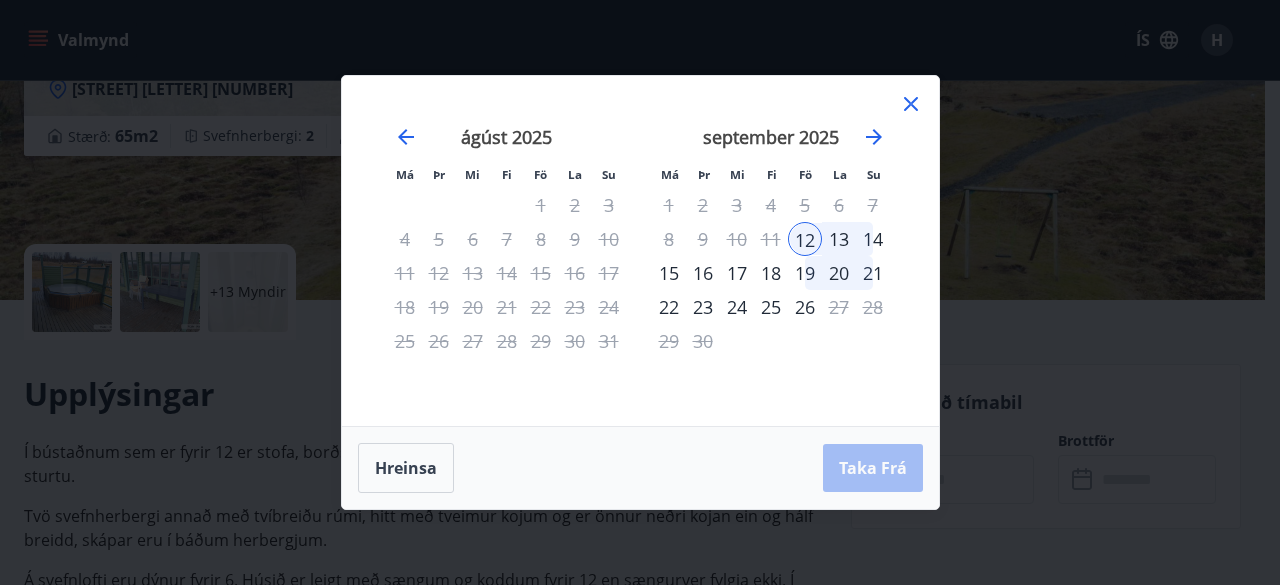 click on "14" at bounding box center [873, 239] 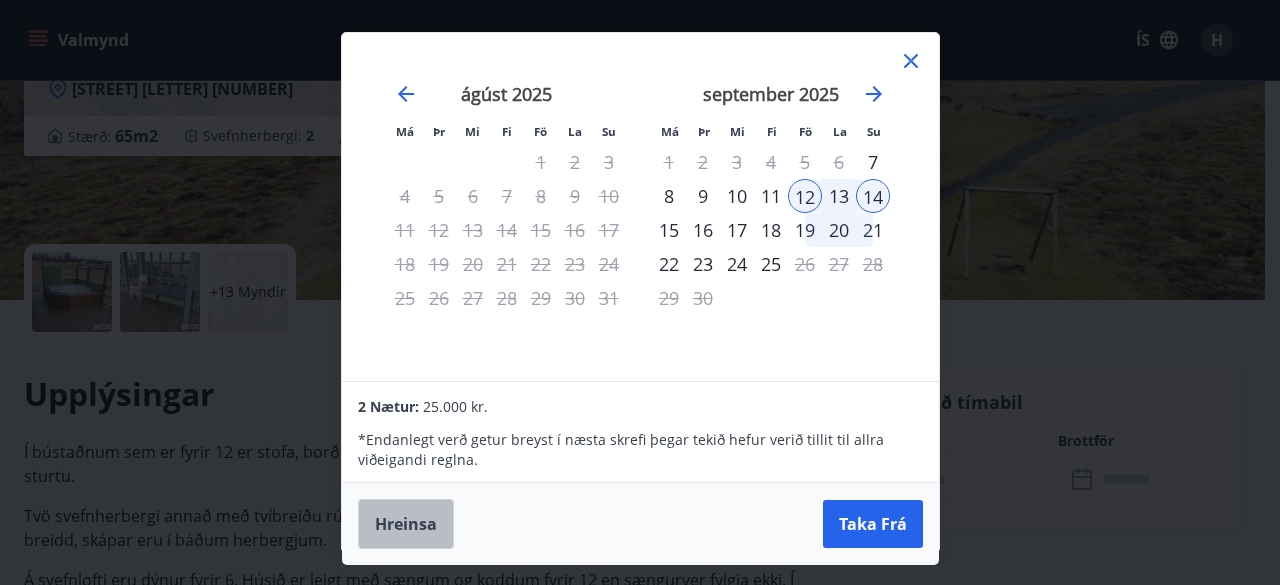 click on "Hreinsa" at bounding box center (406, 524) 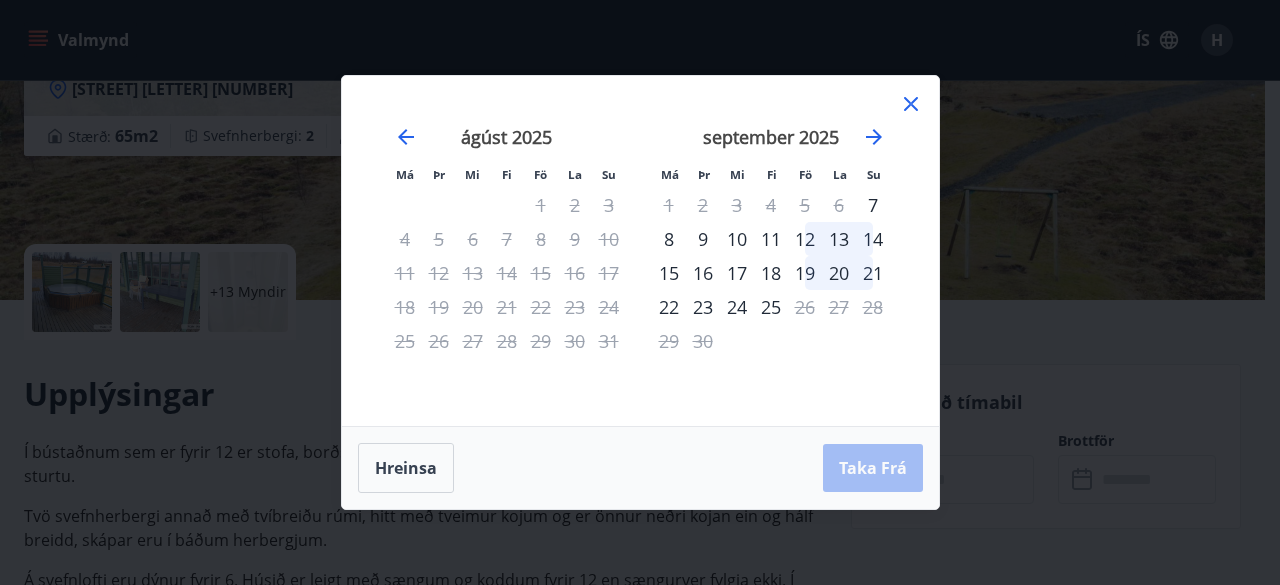 click 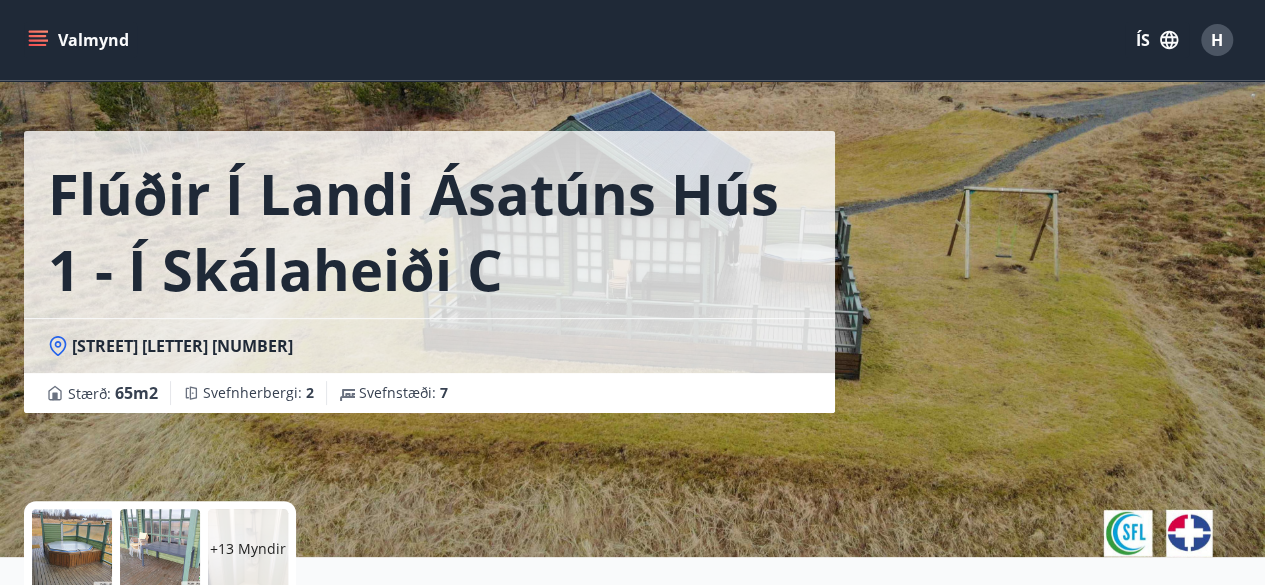 scroll, scrollTop: 0, scrollLeft: 0, axis: both 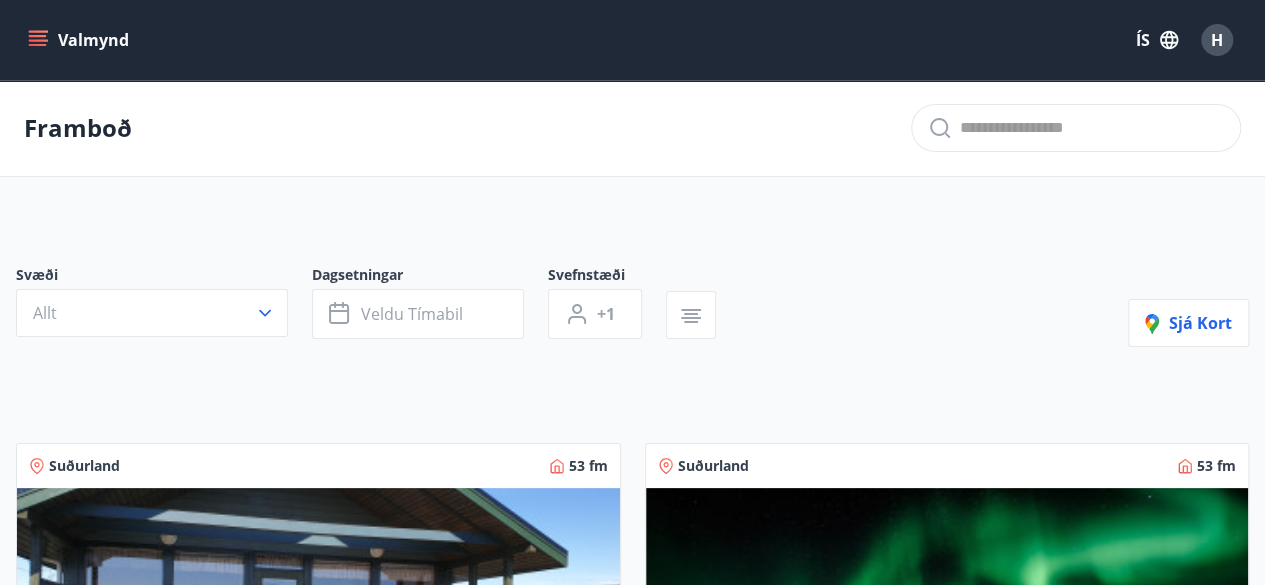 click 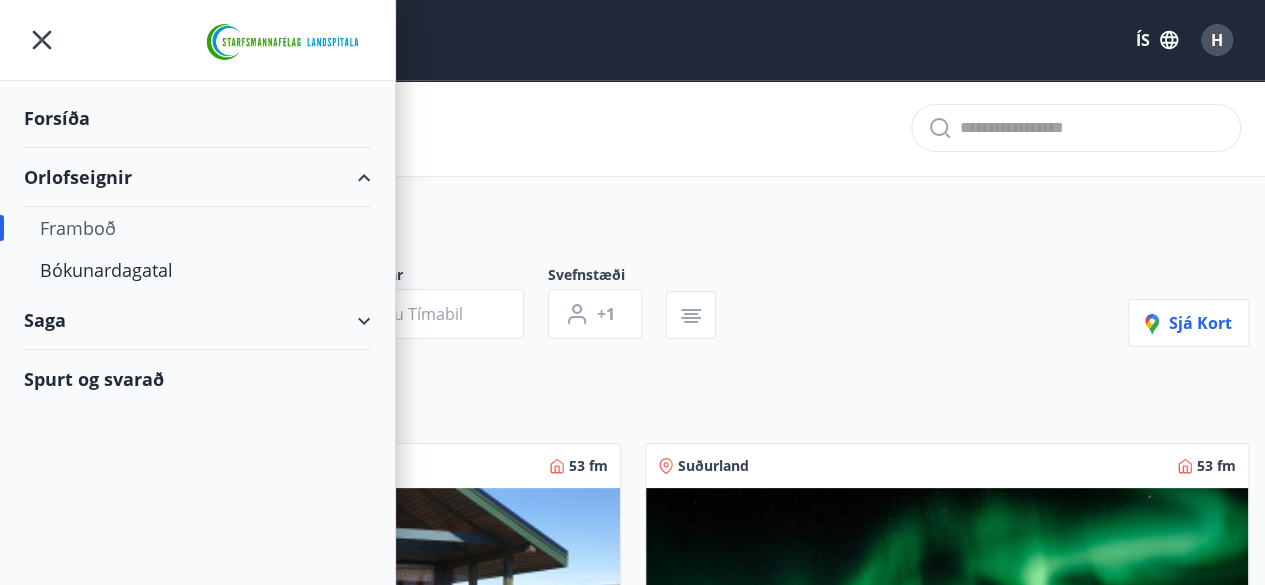 click on "Spurt og svarað" at bounding box center [197, 379] 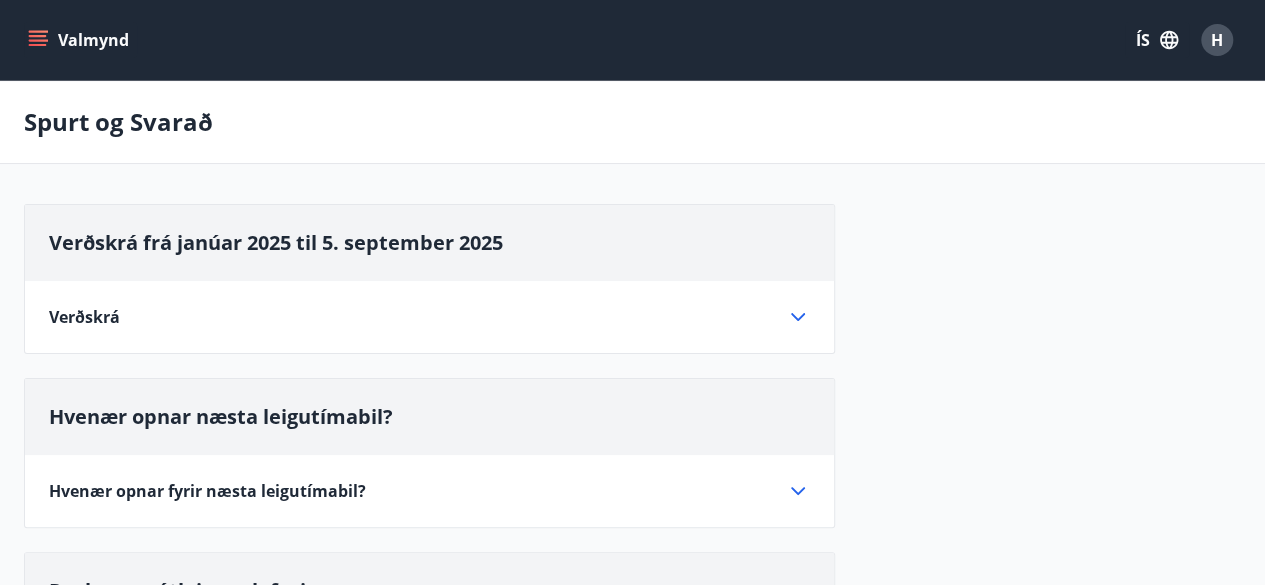 click 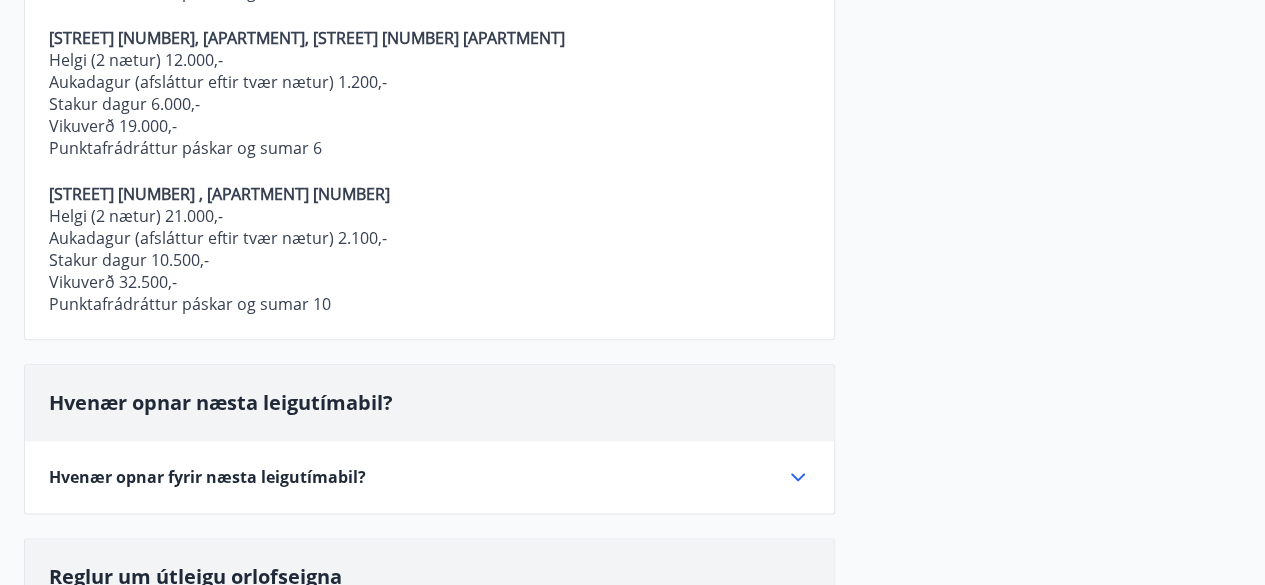 scroll, scrollTop: 1000, scrollLeft: 0, axis: vertical 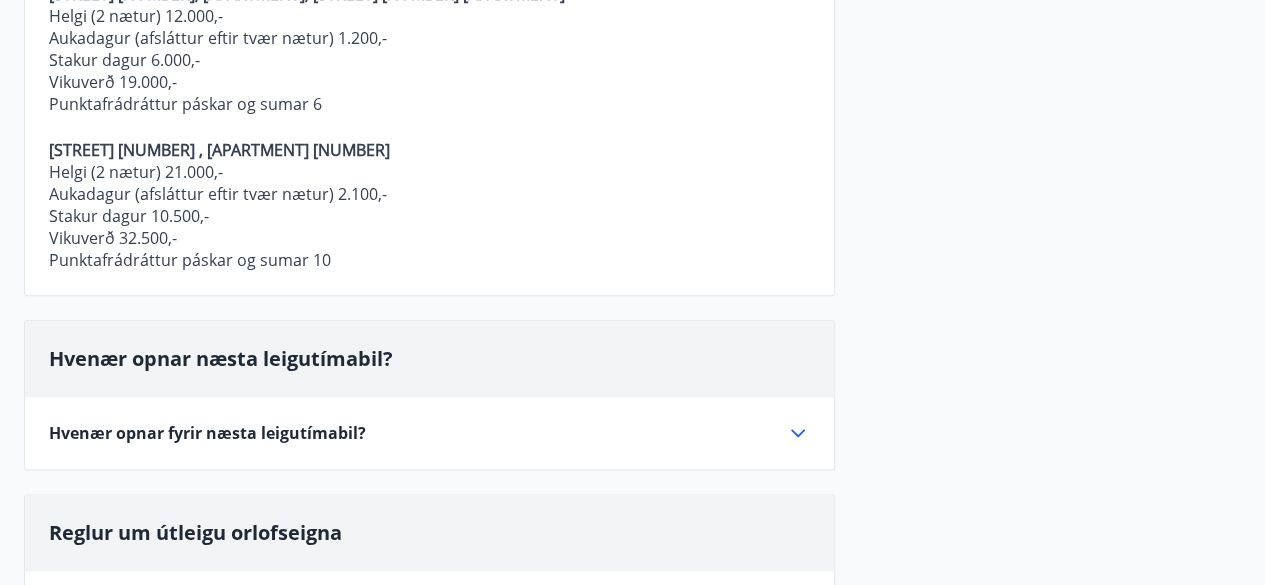 click on "Hvenær opnar fyrir næsta leigutímabil?" at bounding box center (207, 433) 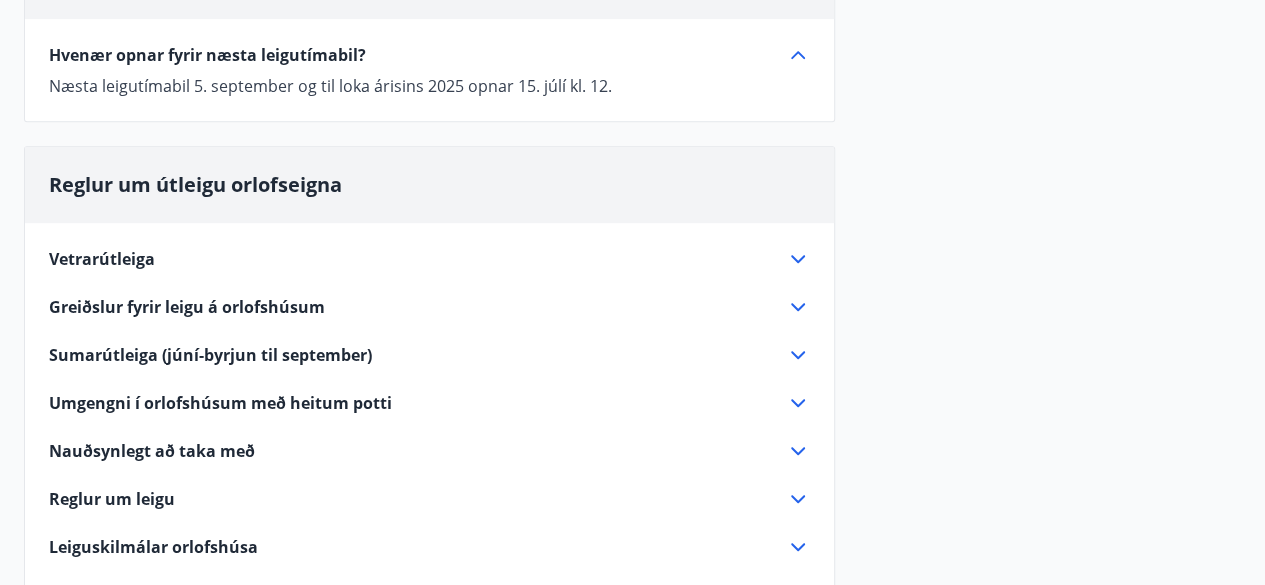 scroll, scrollTop: 299, scrollLeft: 0, axis: vertical 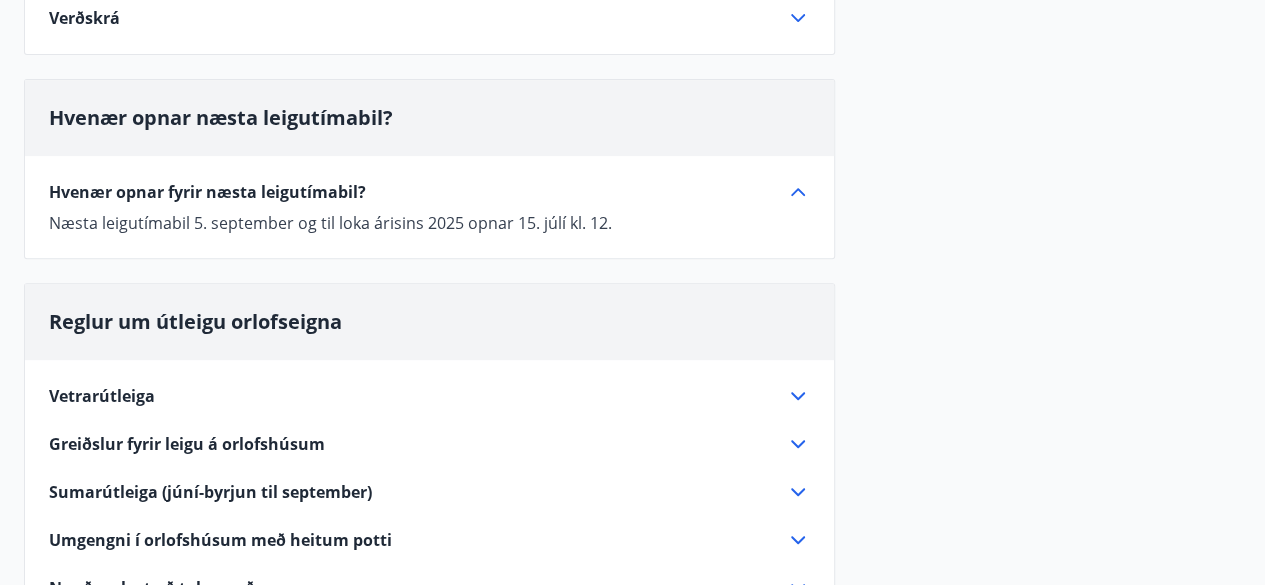 click on "Reglur um útleigu orlofseigna" at bounding box center [195, 321] 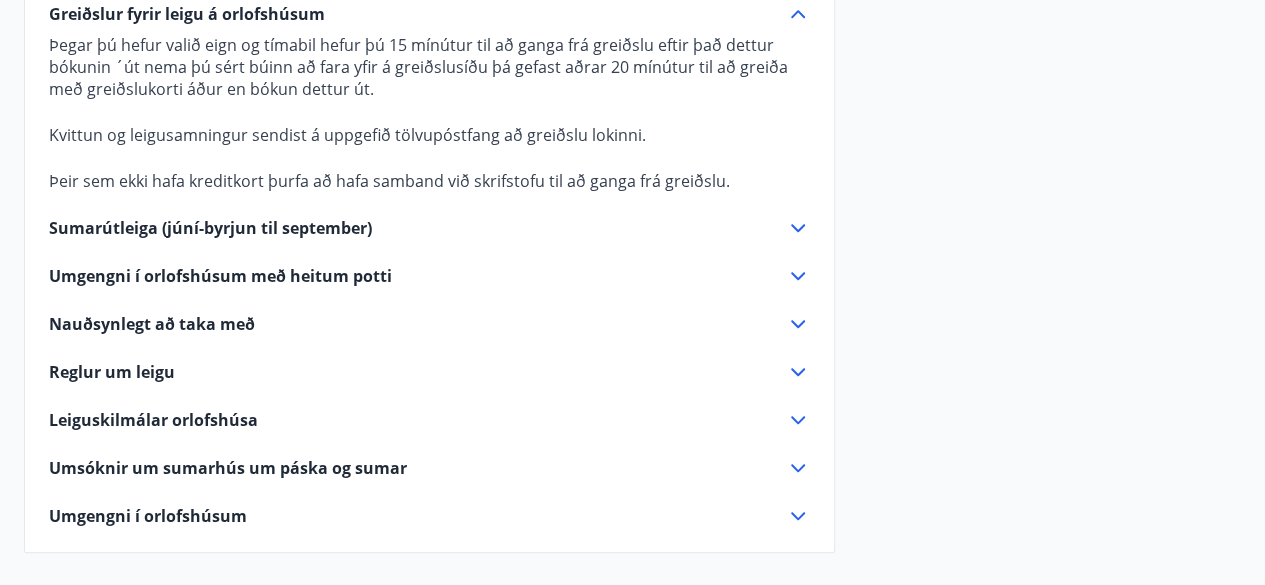 scroll, scrollTop: 935, scrollLeft: 0, axis: vertical 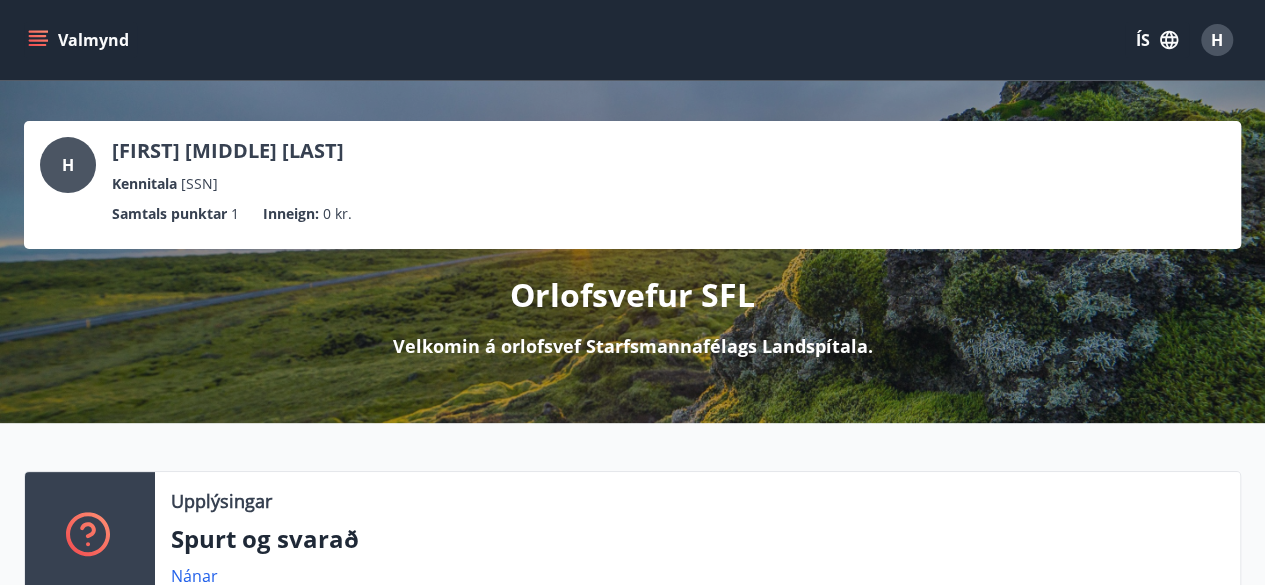 click 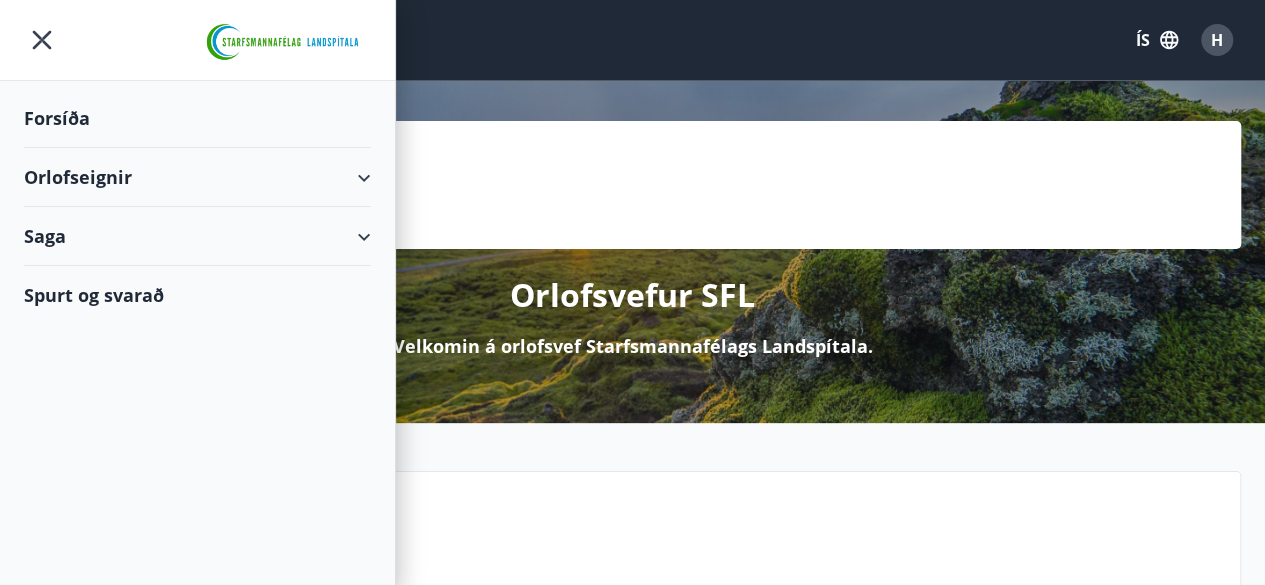 click 